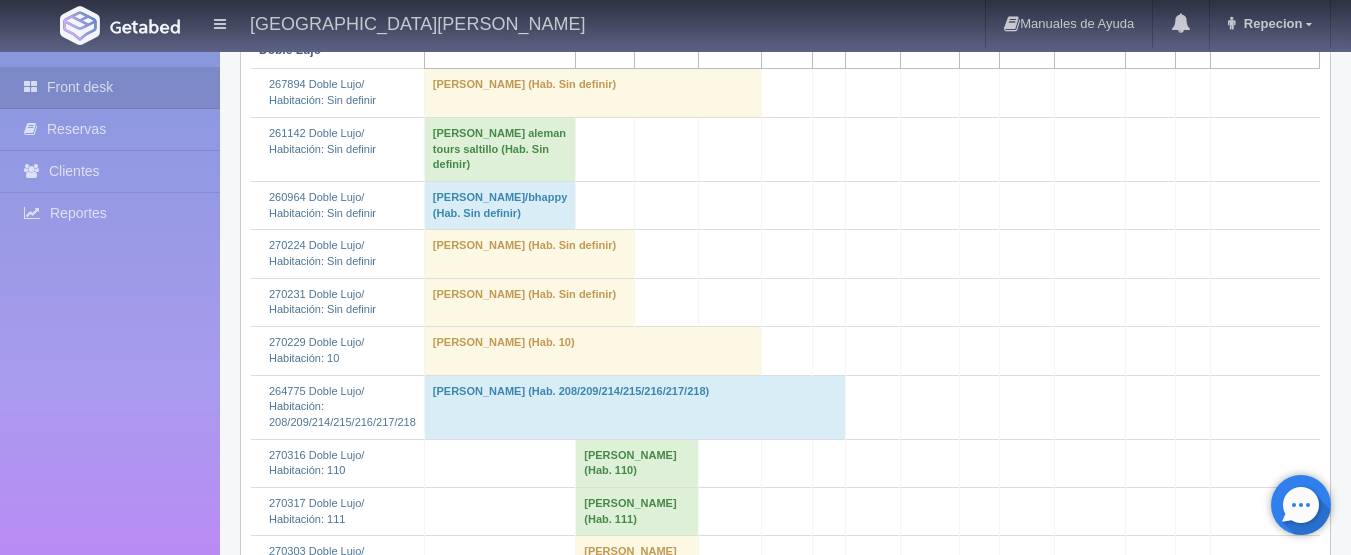 scroll, scrollTop: 900, scrollLeft: 0, axis: vertical 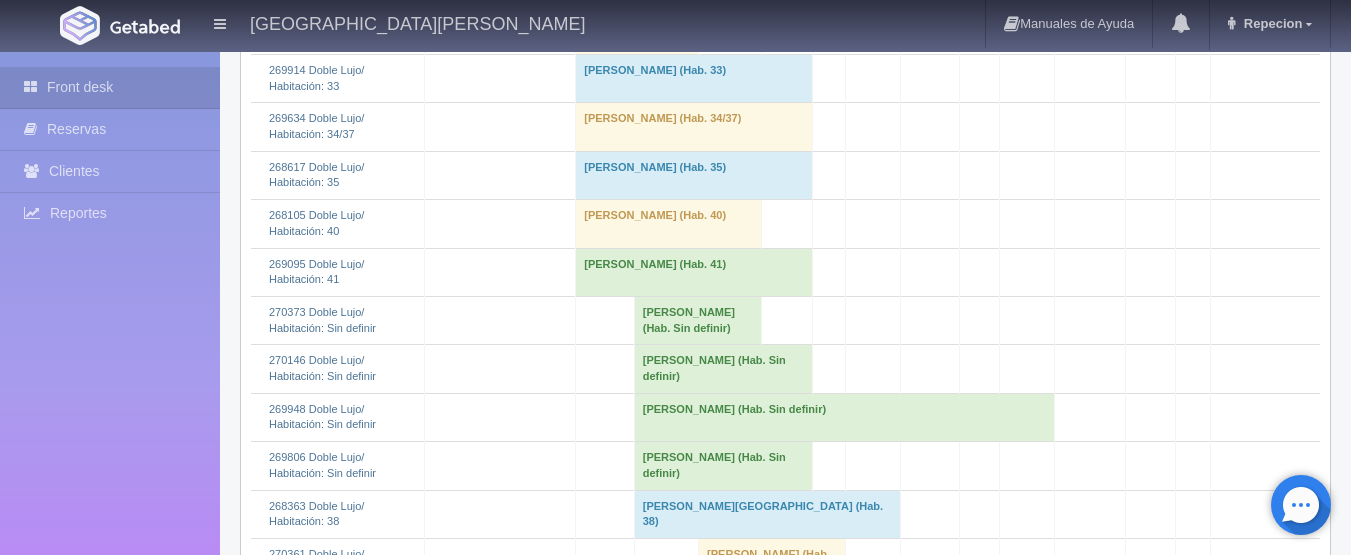 click on "Guiyermina Patino 												(Hab. Sin definir)" at bounding box center (697, 320) 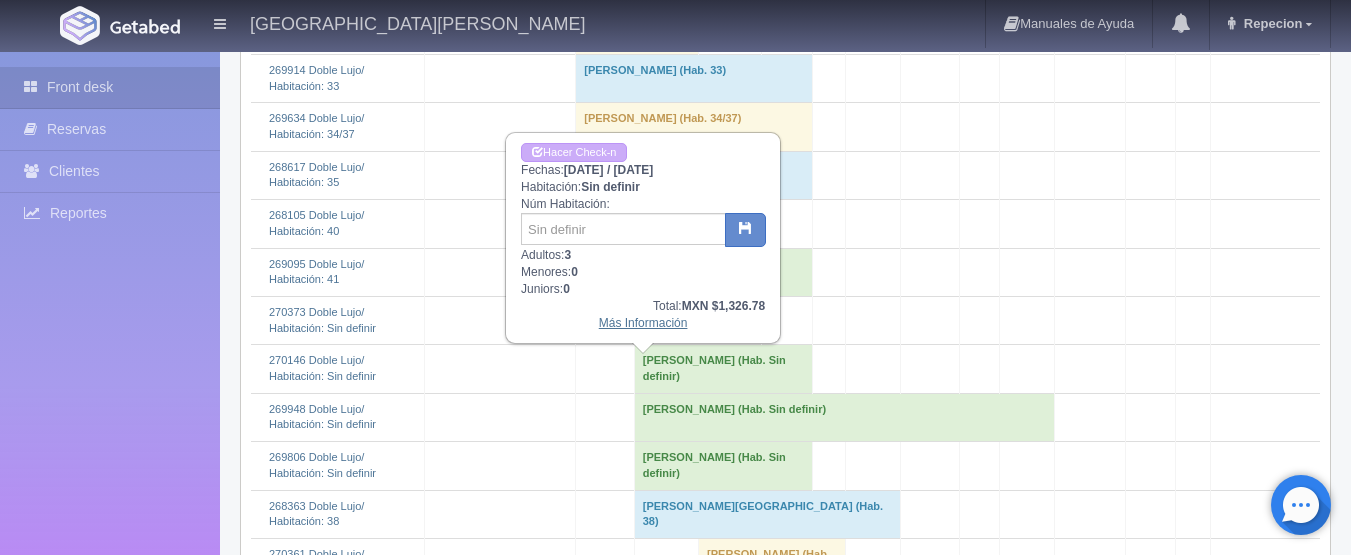 click on "Más Información" at bounding box center [643, 323] 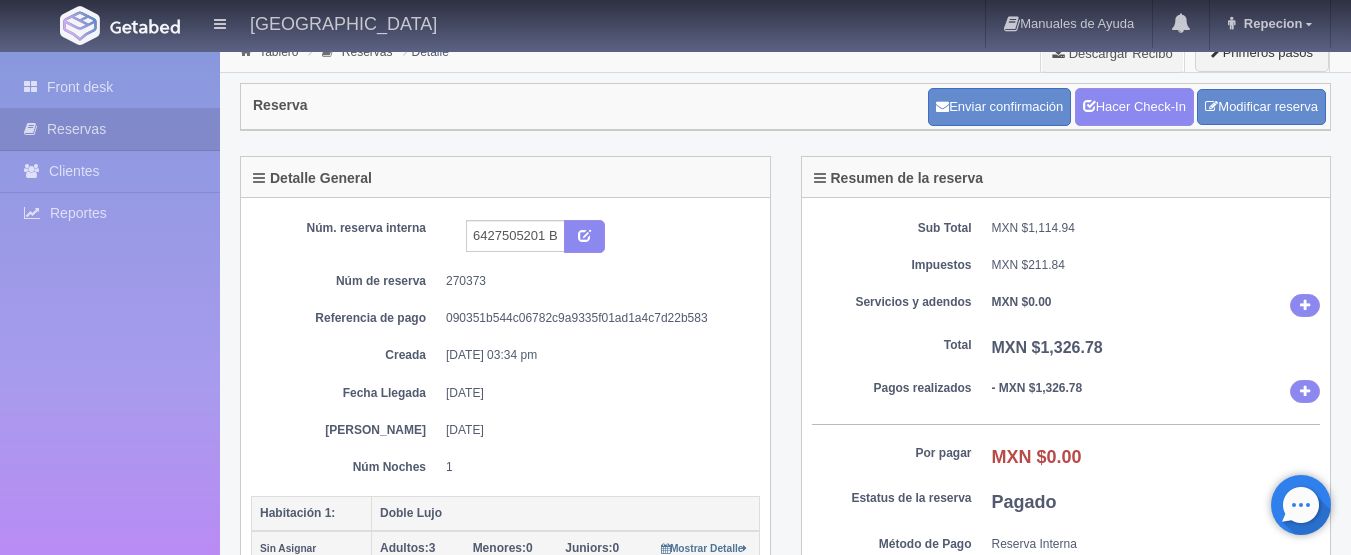scroll, scrollTop: 0, scrollLeft: 0, axis: both 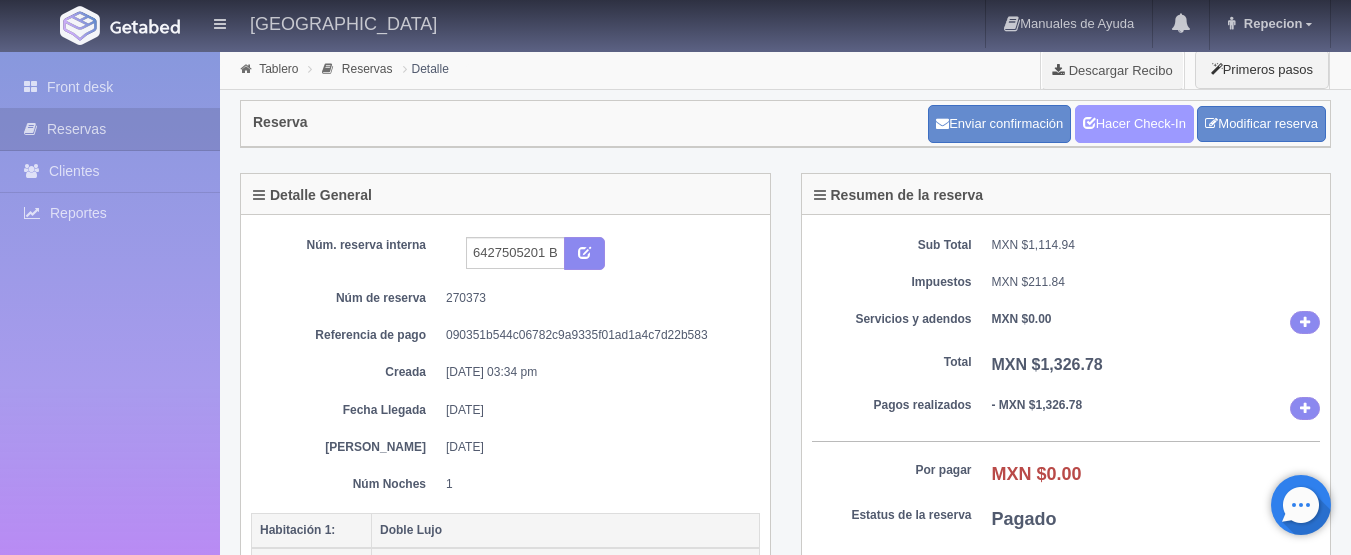 click on "Hacer Check-In" at bounding box center (1134, 124) 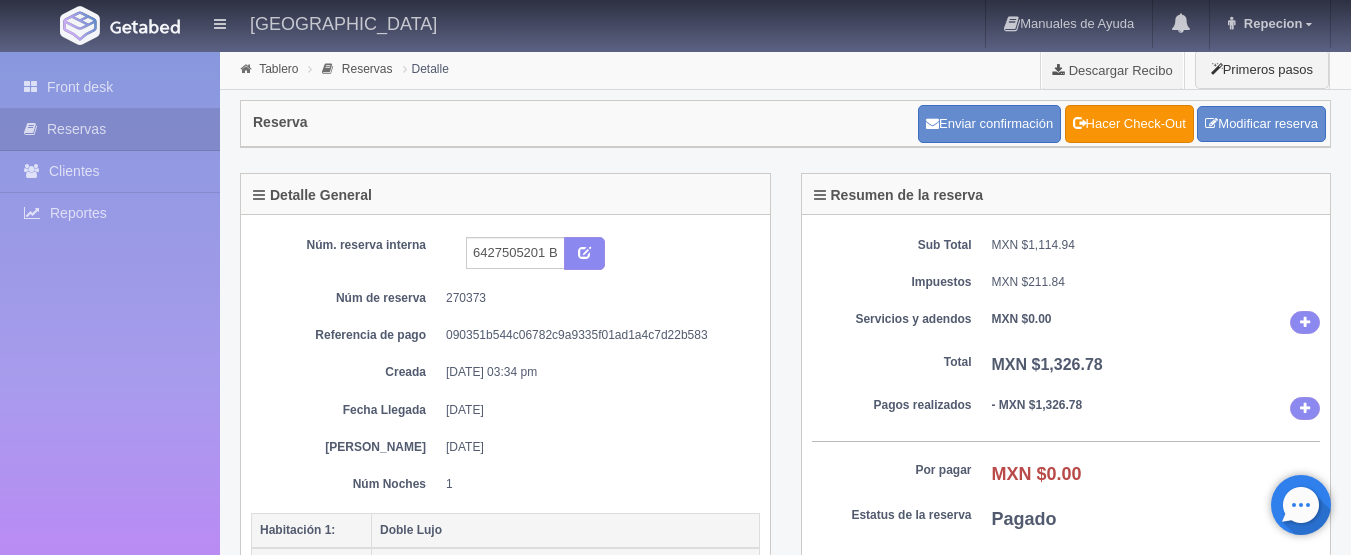 scroll, scrollTop: 0, scrollLeft: 0, axis: both 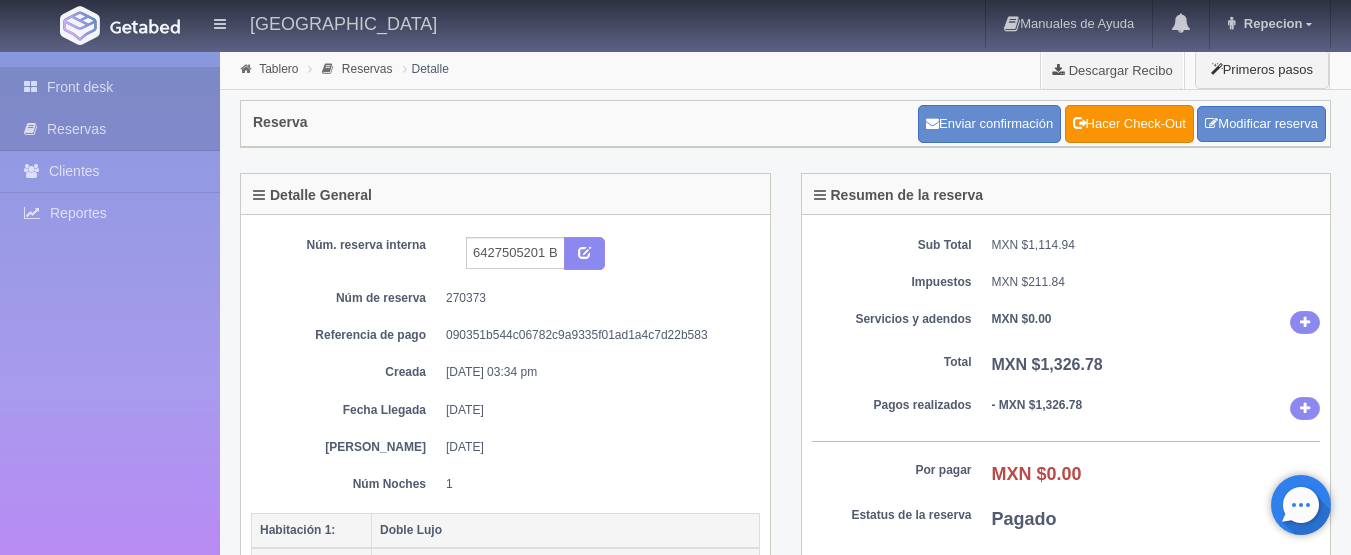 click on "Front desk" at bounding box center (110, 87) 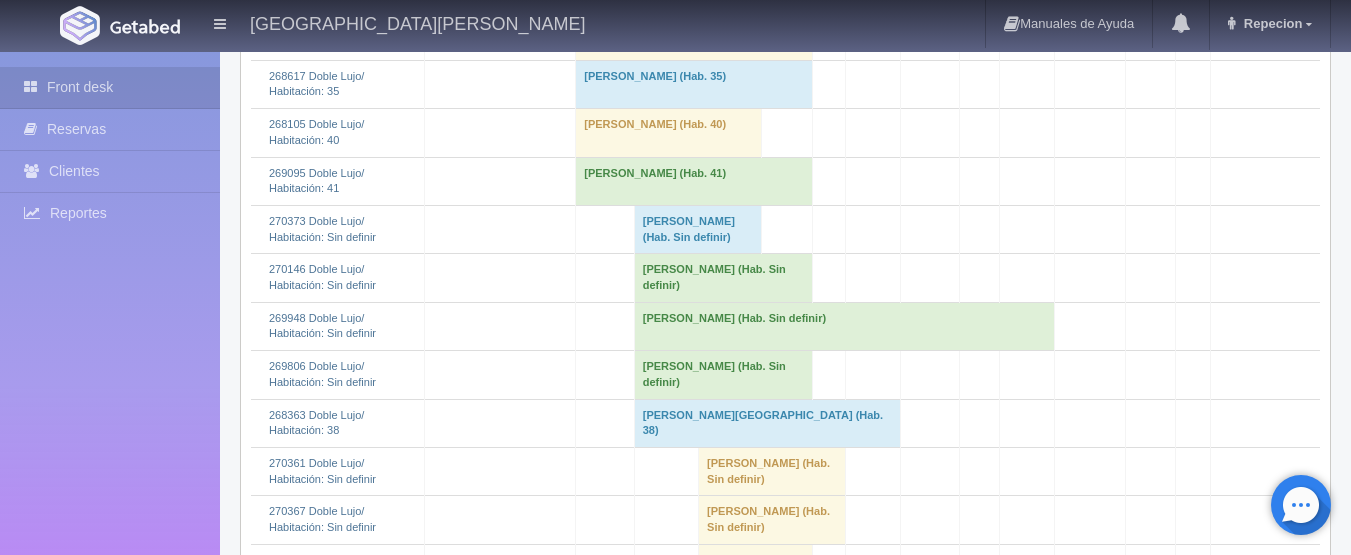 scroll, scrollTop: 1000, scrollLeft: 0, axis: vertical 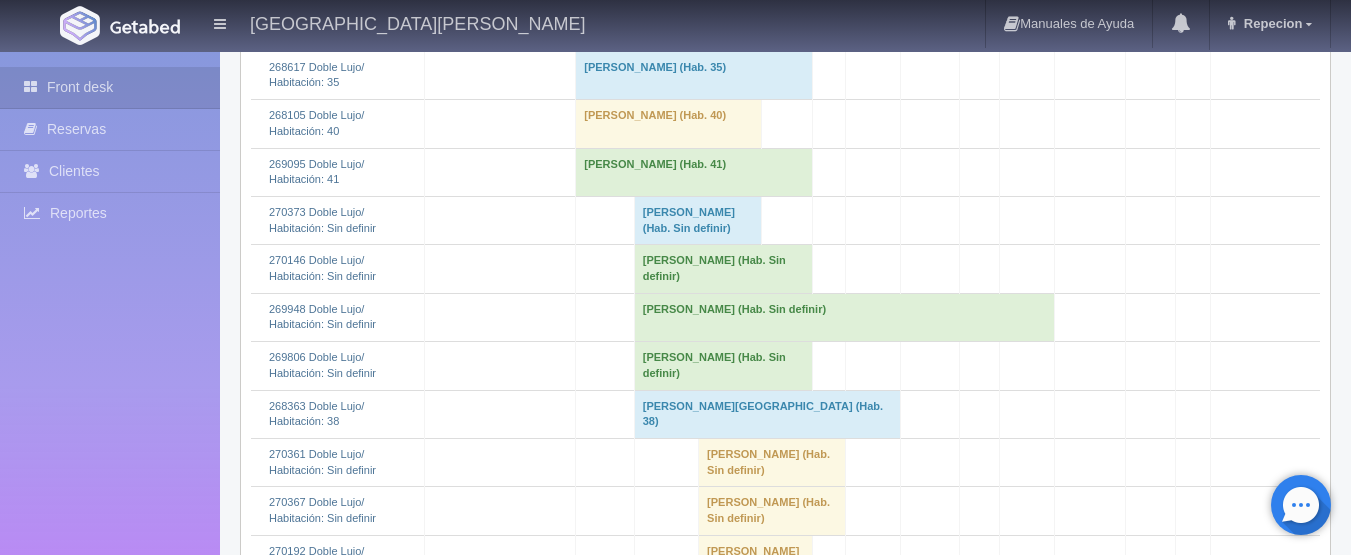 click on "[PERSON_NAME] 												(Hab. Sin definir)" at bounding box center [697, 220] 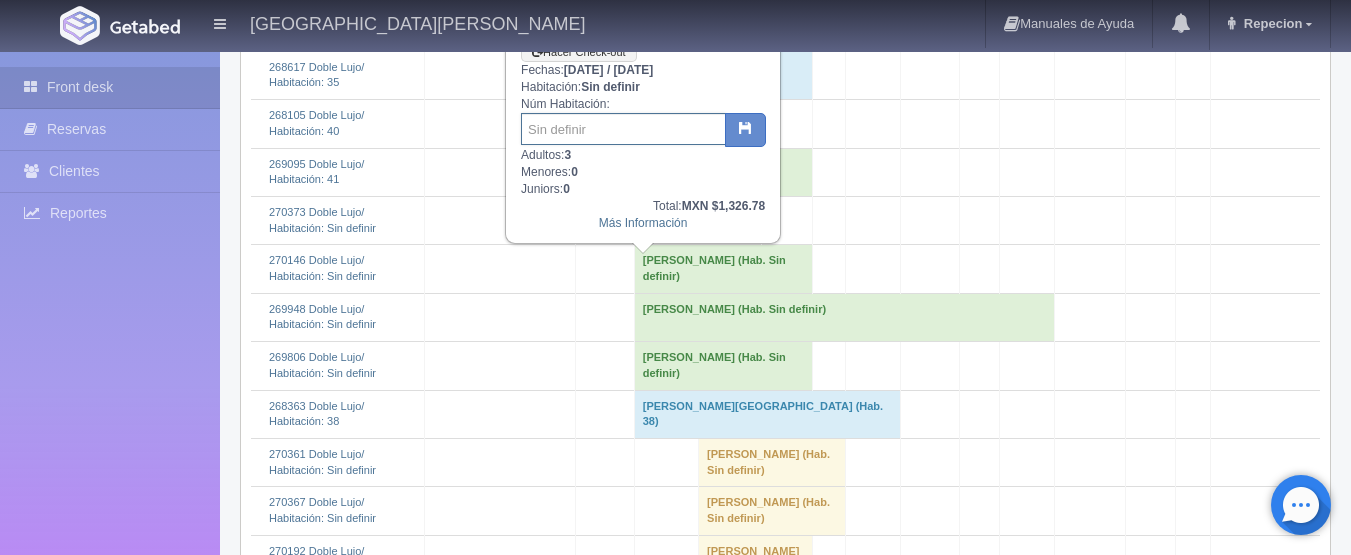 click at bounding box center [623, 129] 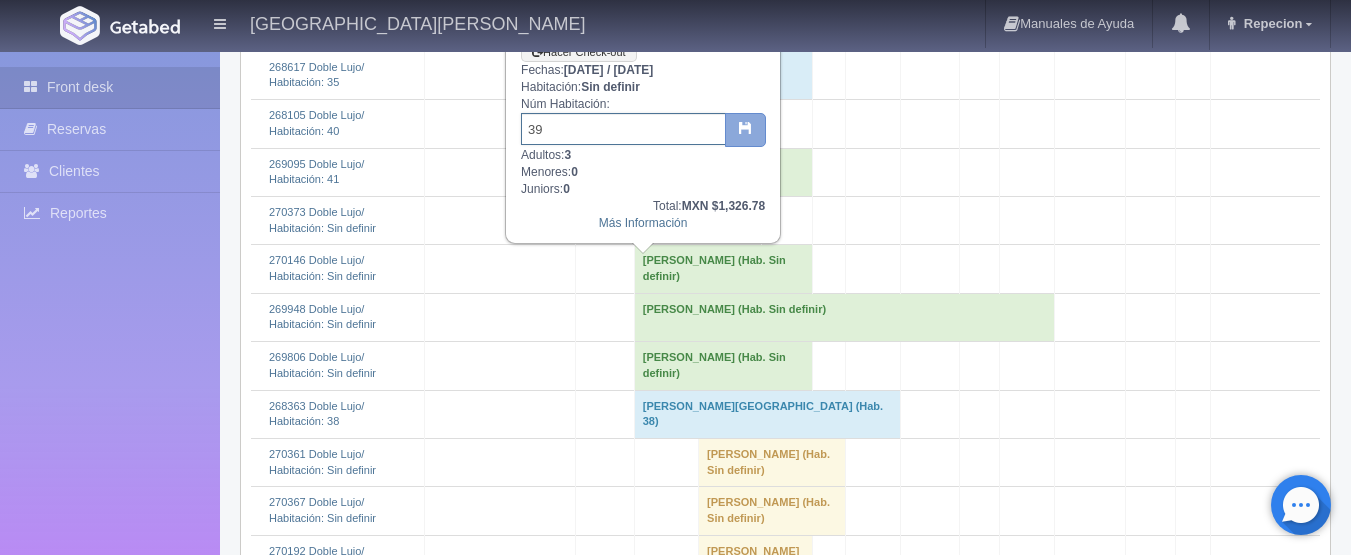 type on "39" 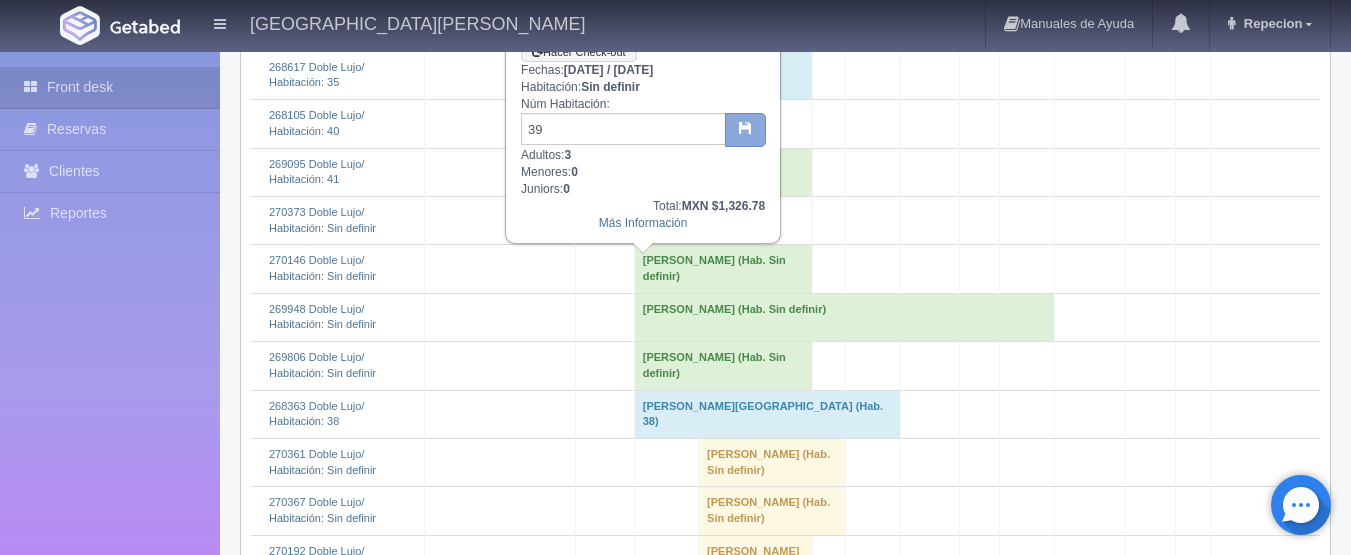 click at bounding box center [745, 127] 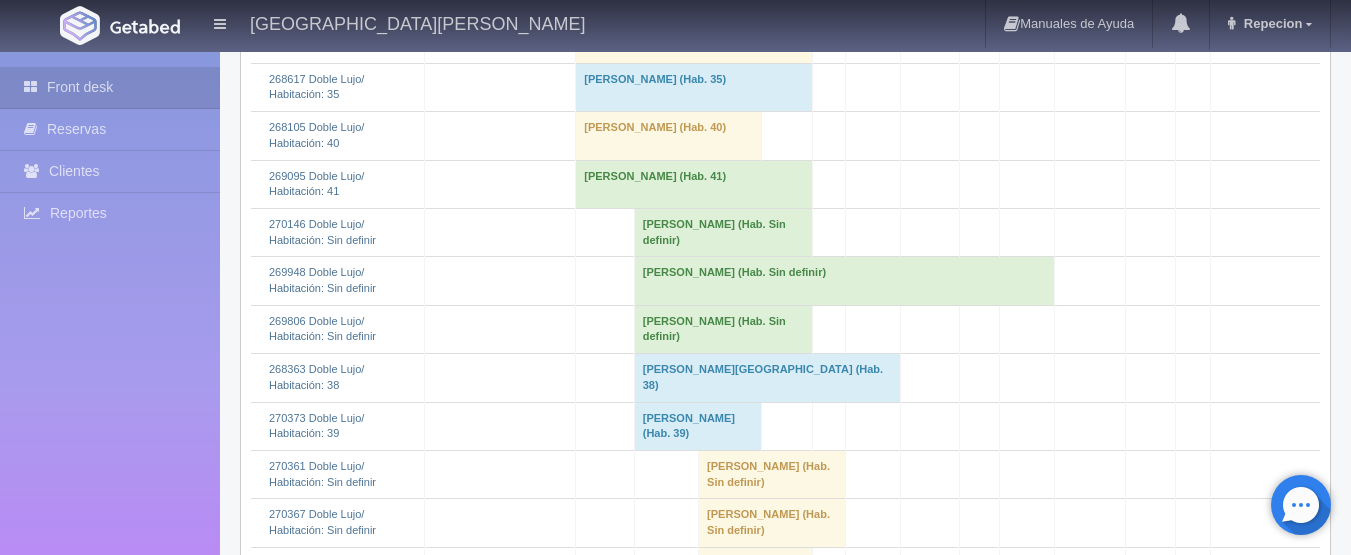 scroll, scrollTop: 1100, scrollLeft: 0, axis: vertical 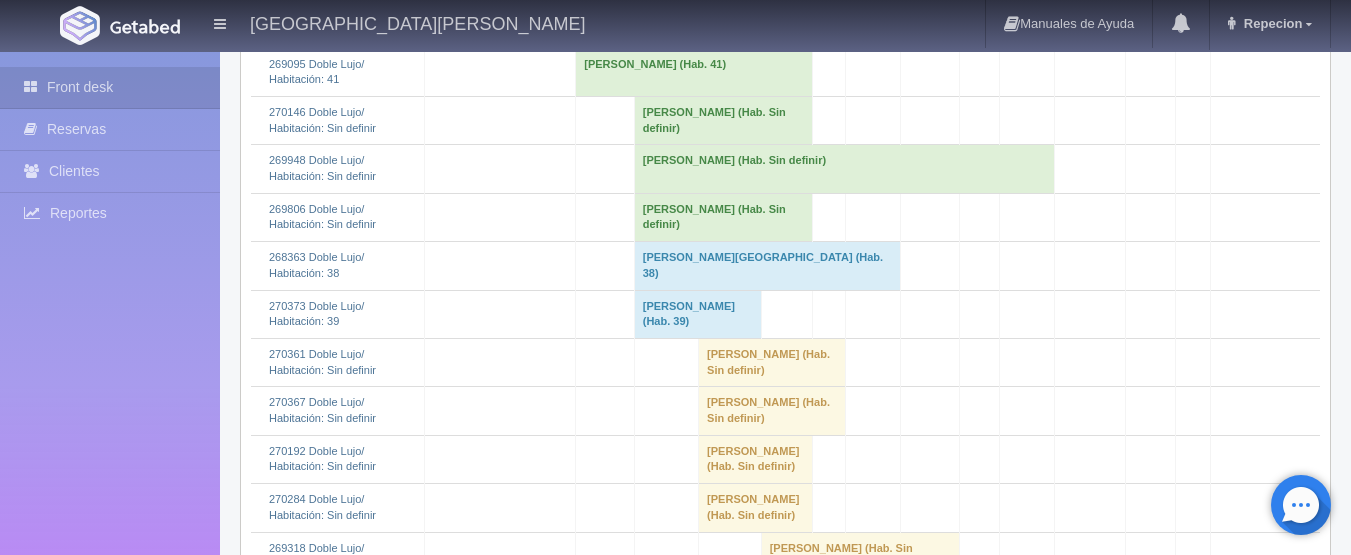 click on "Luis Heberto Lopez 												(Hab. Sin definir)" at bounding box center [723, 120] 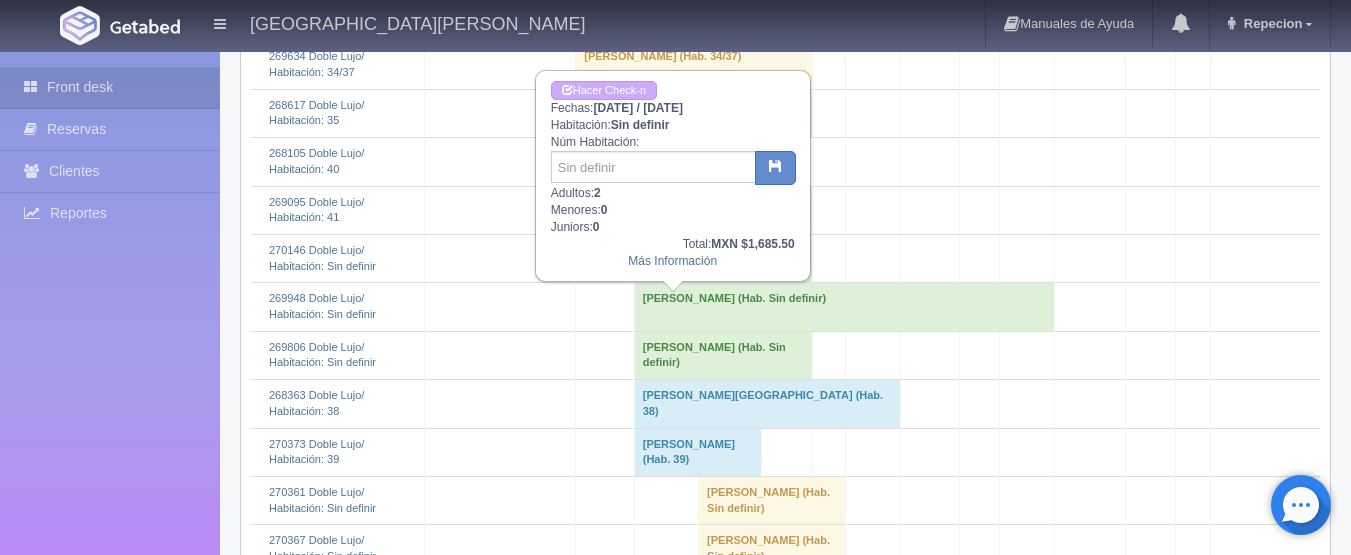 scroll, scrollTop: 900, scrollLeft: 0, axis: vertical 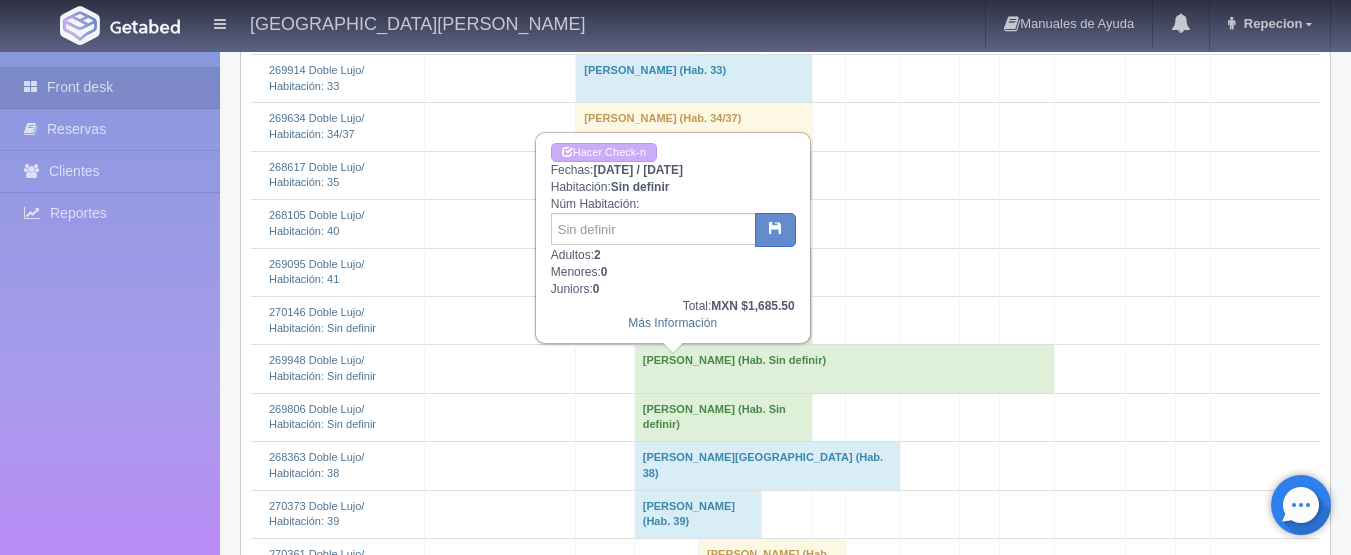 click on "[PERSON_NAME] 												(Hab. Sin definir)" at bounding box center [723, 320] 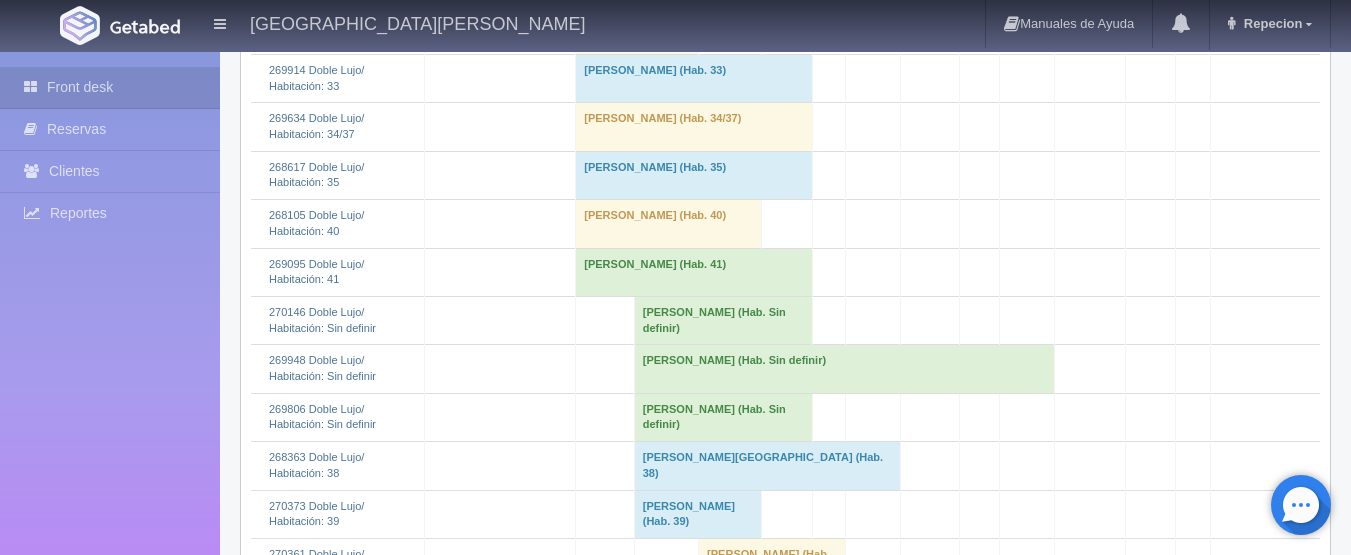 click on "[PERSON_NAME] 												(Hab. Sin definir)" at bounding box center [844, 369] 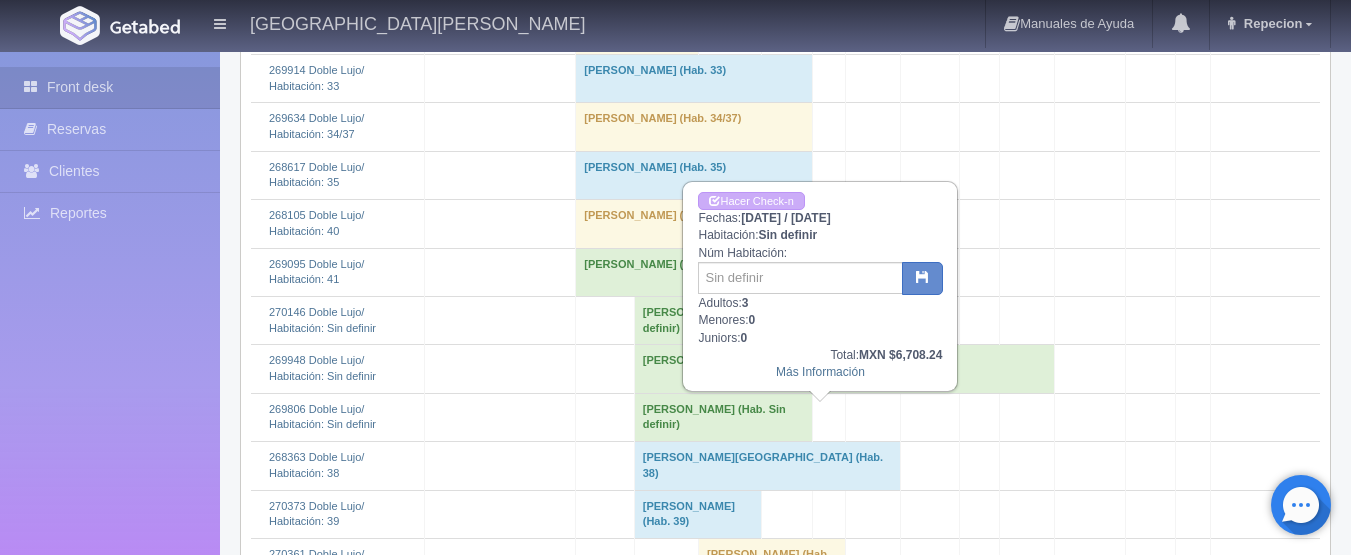 click on "[PERSON_NAME] 												(Hab. Sin definir)" at bounding box center [844, 369] 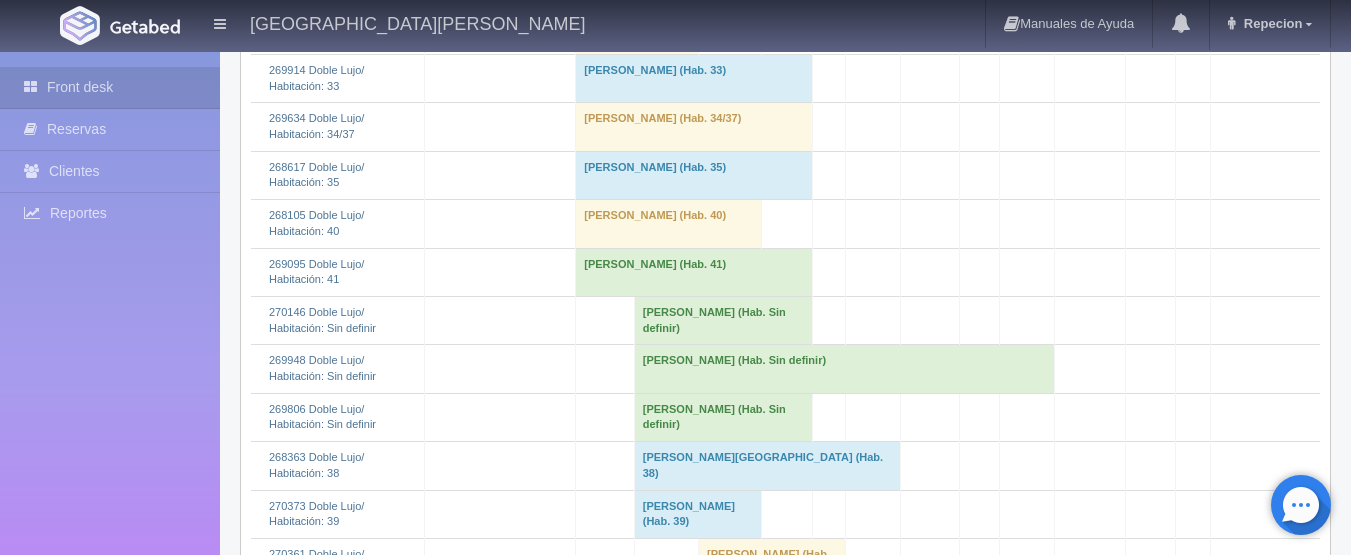 click on "[PERSON_NAME] 												(Hab. Sin definir)" at bounding box center [723, 417] 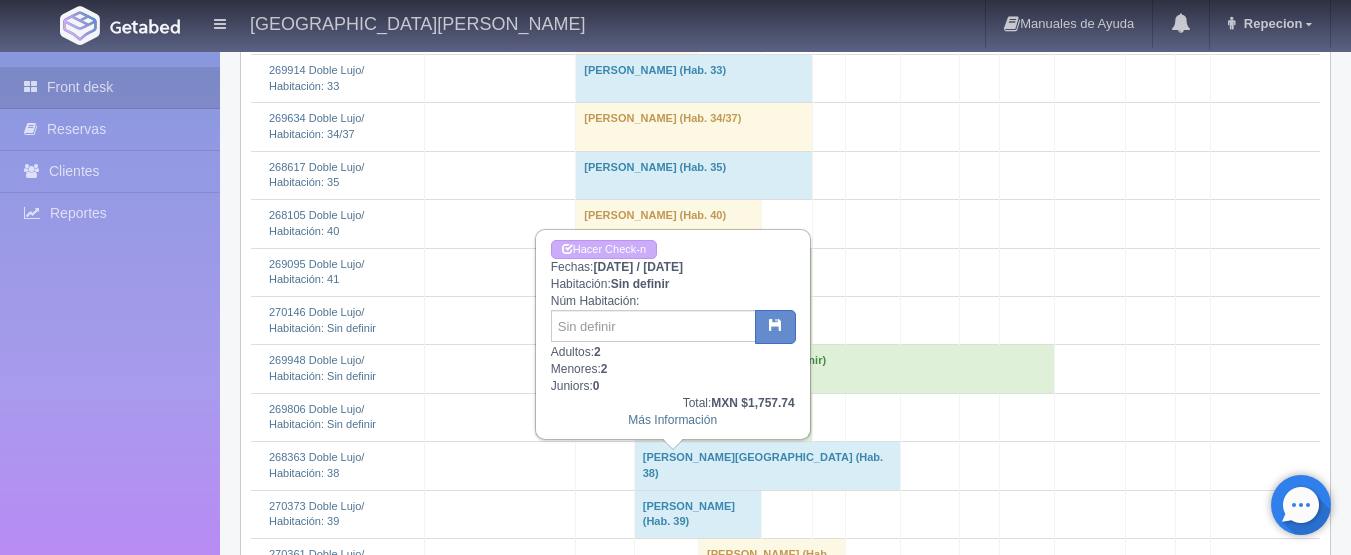 click on "[PERSON_NAME] 												(Hab. Sin definir)" at bounding box center (723, 417) 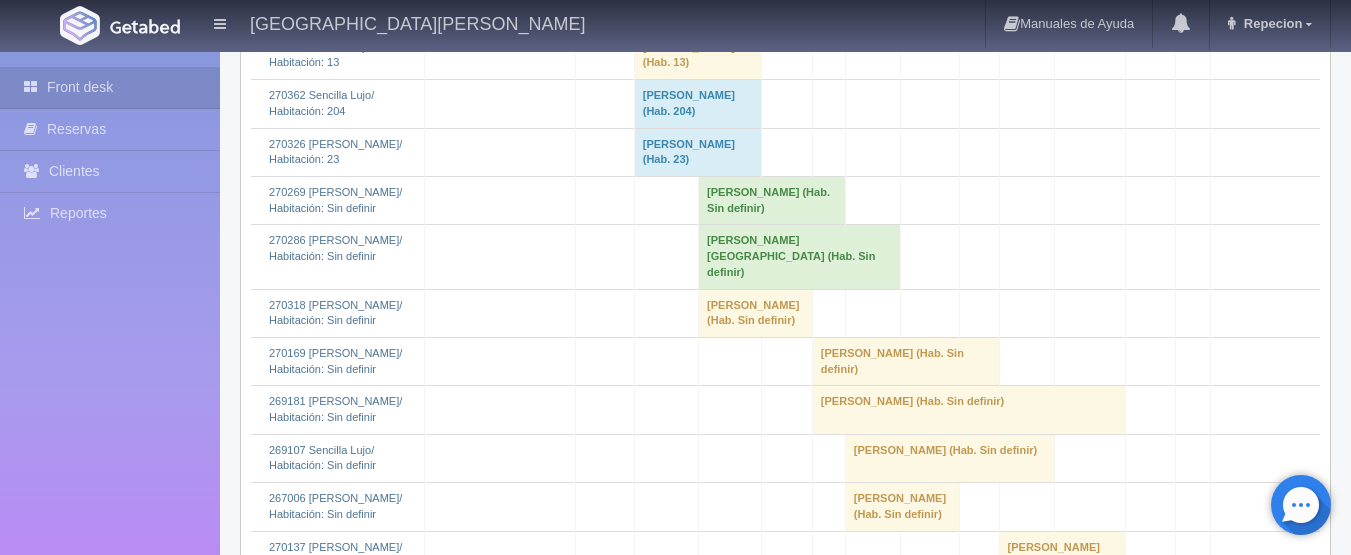 scroll, scrollTop: 3100, scrollLeft: 0, axis: vertical 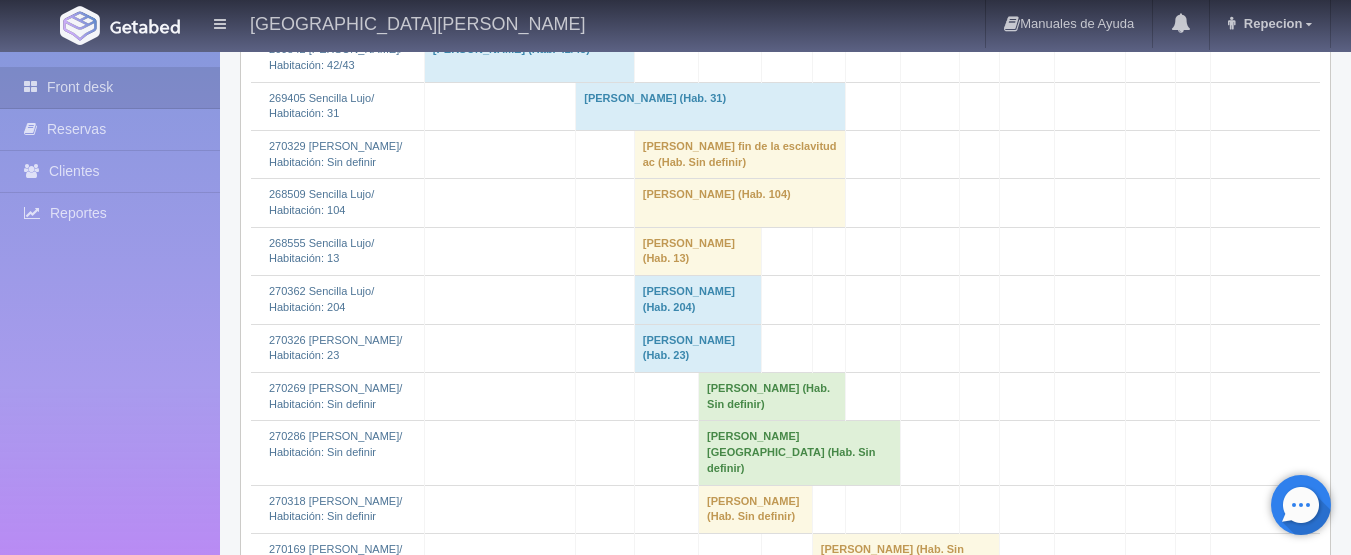 click on "[PERSON_NAME] fin de la esclavitud ac 												(Hab. Sin definir)" at bounding box center (739, 154) 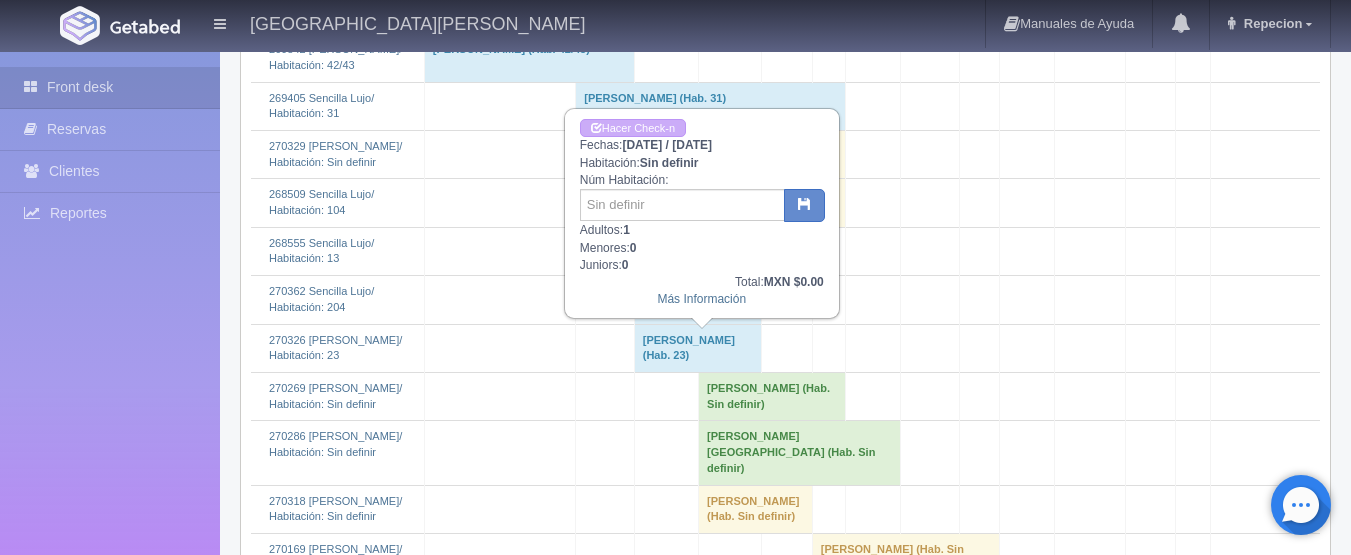 click on "[PERSON_NAME] fin de la esclavitud ac 												(Hab. Sin definir)" at bounding box center [739, 154] 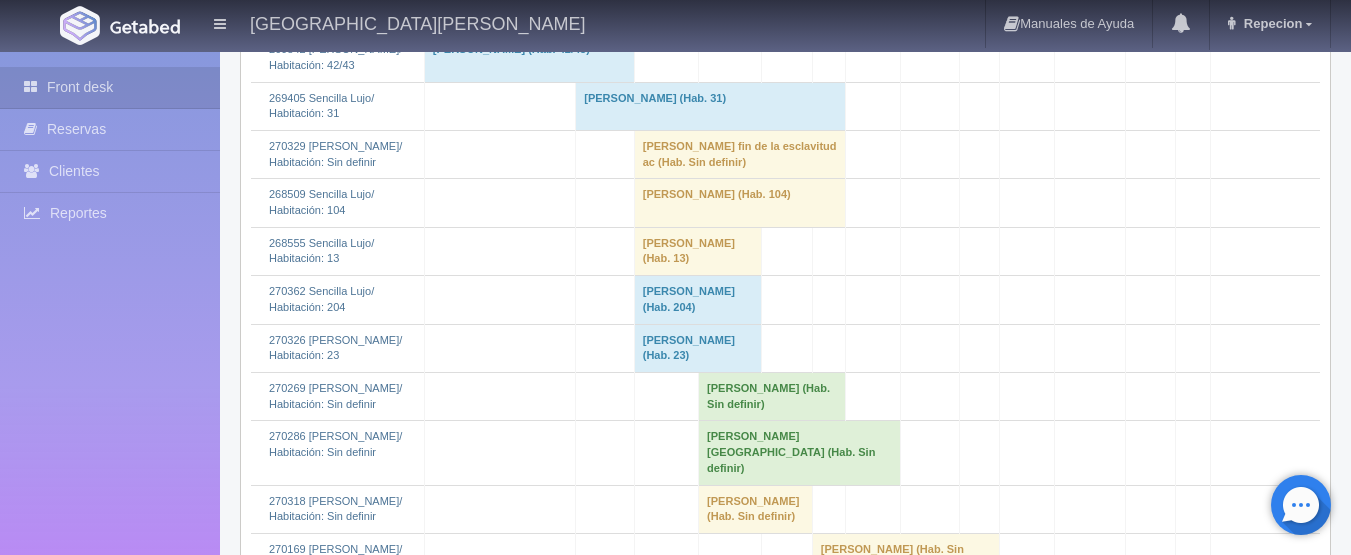 click on "[PERSON_NAME] fin de la esclavitud ac 												(Hab. Sin definir)" at bounding box center [739, 154] 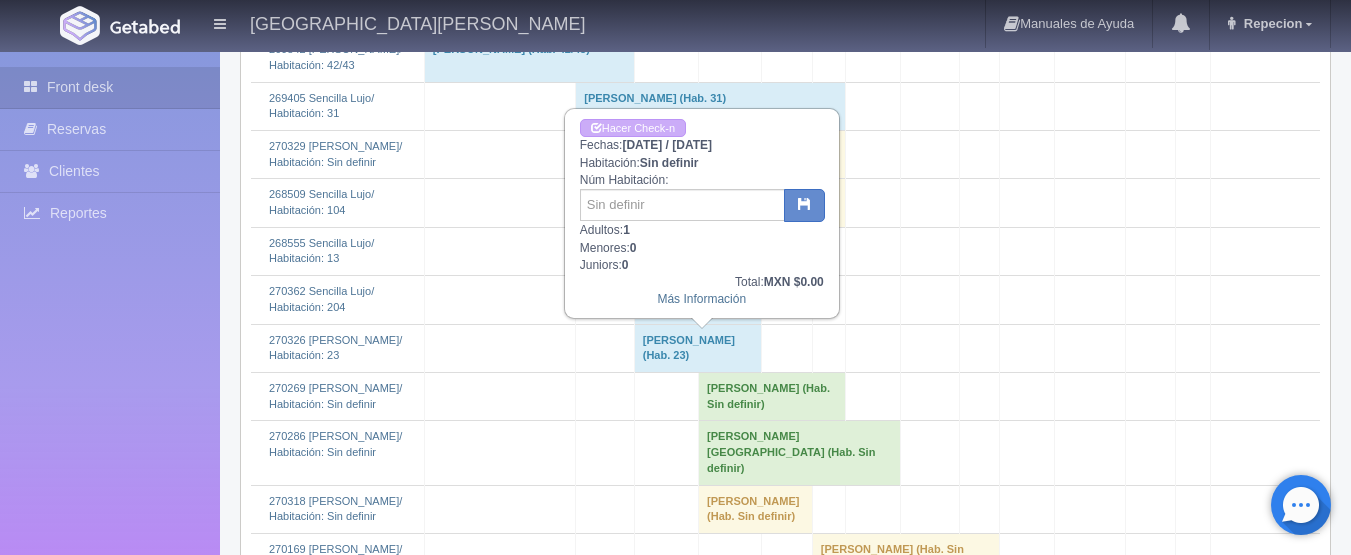 click on "[PERSON_NAME] fin de la esclavitud ac 												(Hab. Sin definir)" at bounding box center (739, 154) 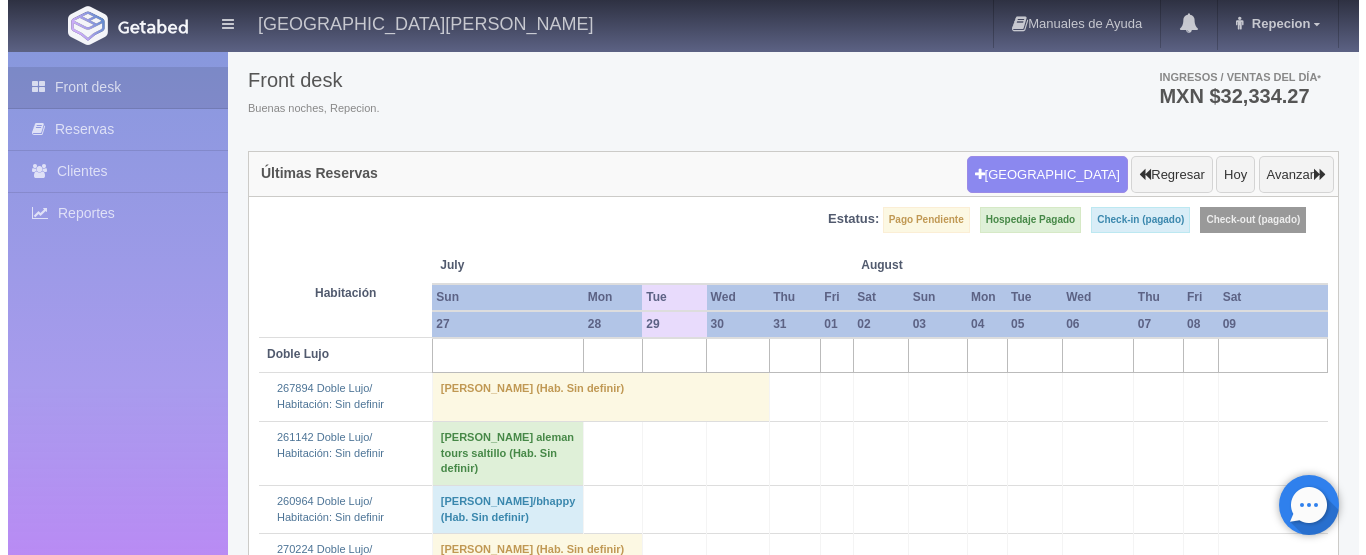 scroll, scrollTop: 0, scrollLeft: 0, axis: both 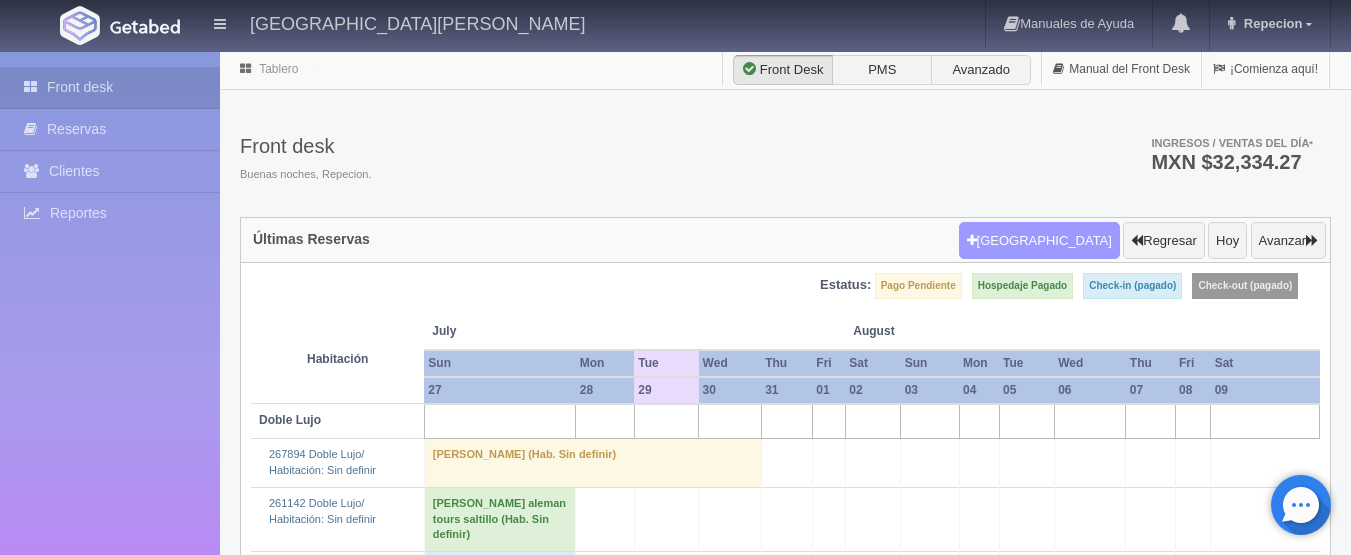 click on "[GEOGRAPHIC_DATA]" at bounding box center [1039, 241] 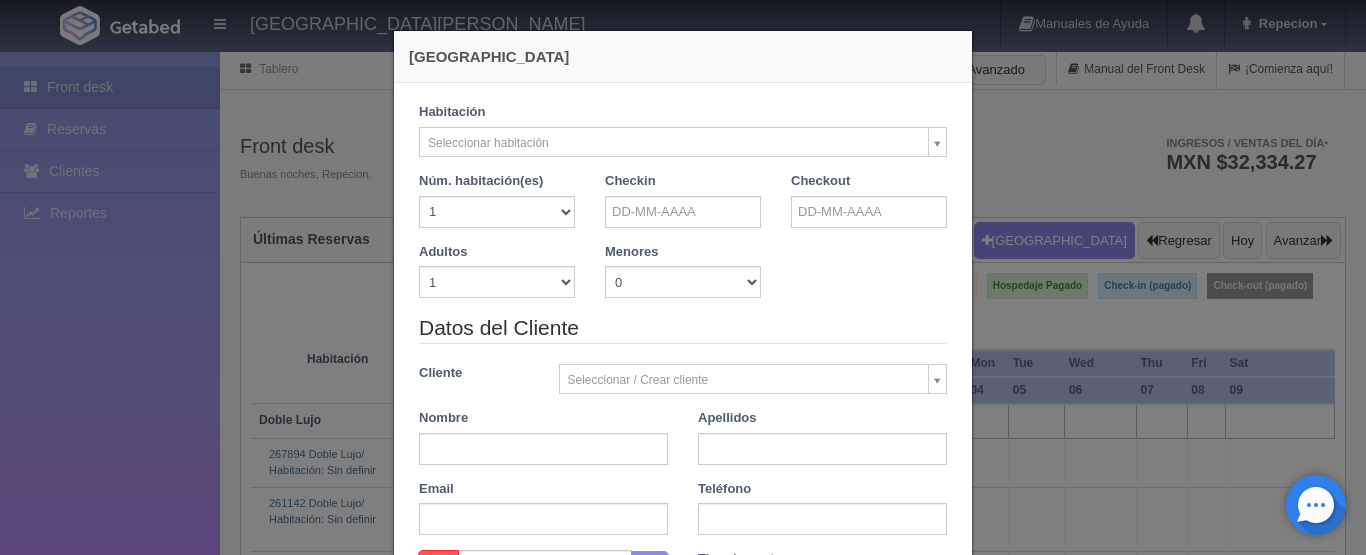 checkbox on "false" 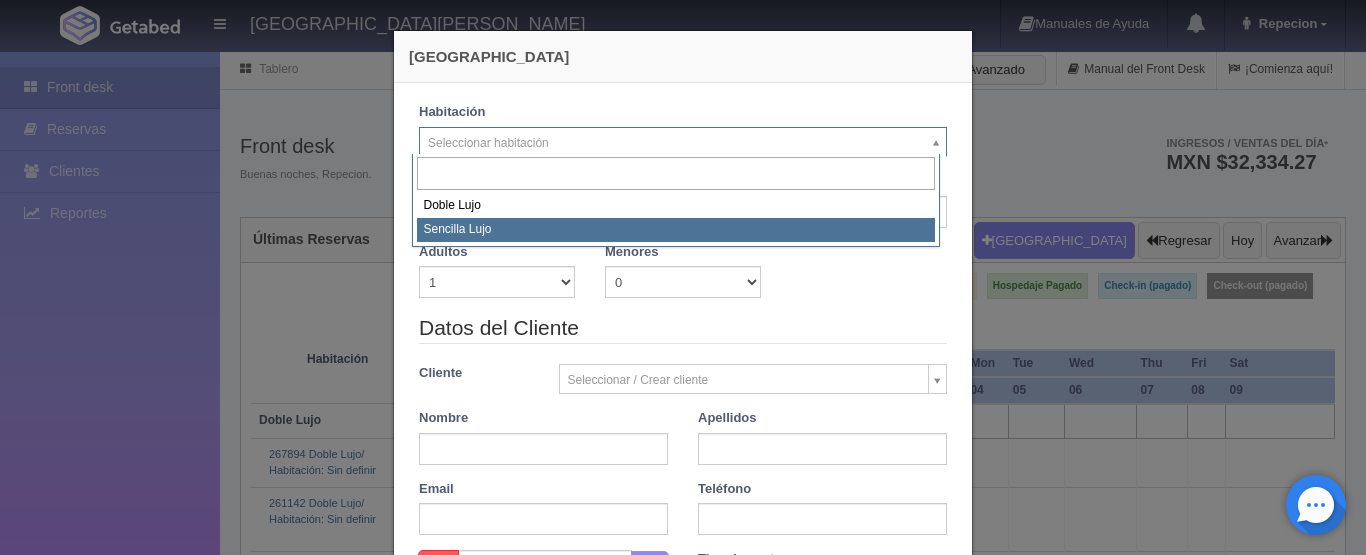 select on "576" 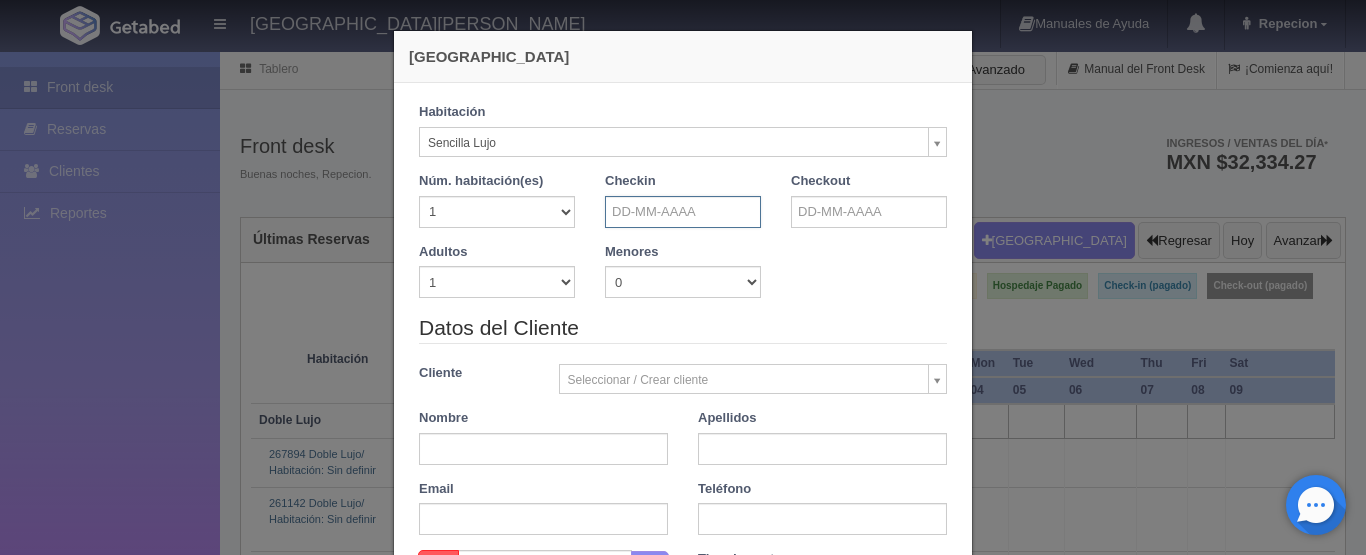 click at bounding box center (683, 212) 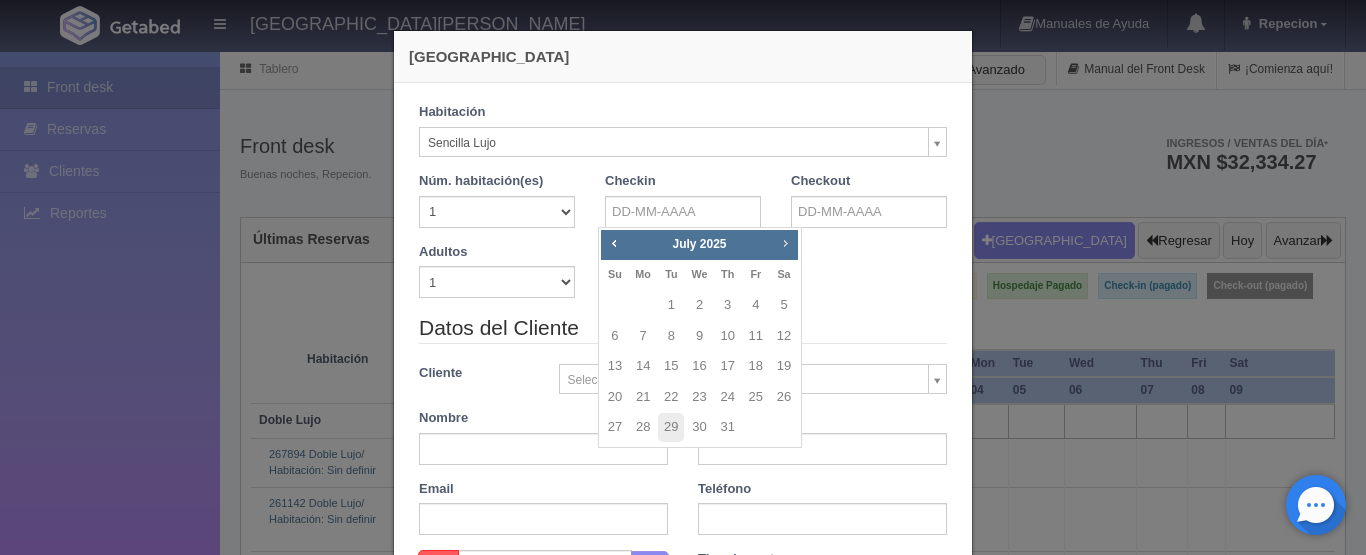 click on "Next" at bounding box center (785, 243) 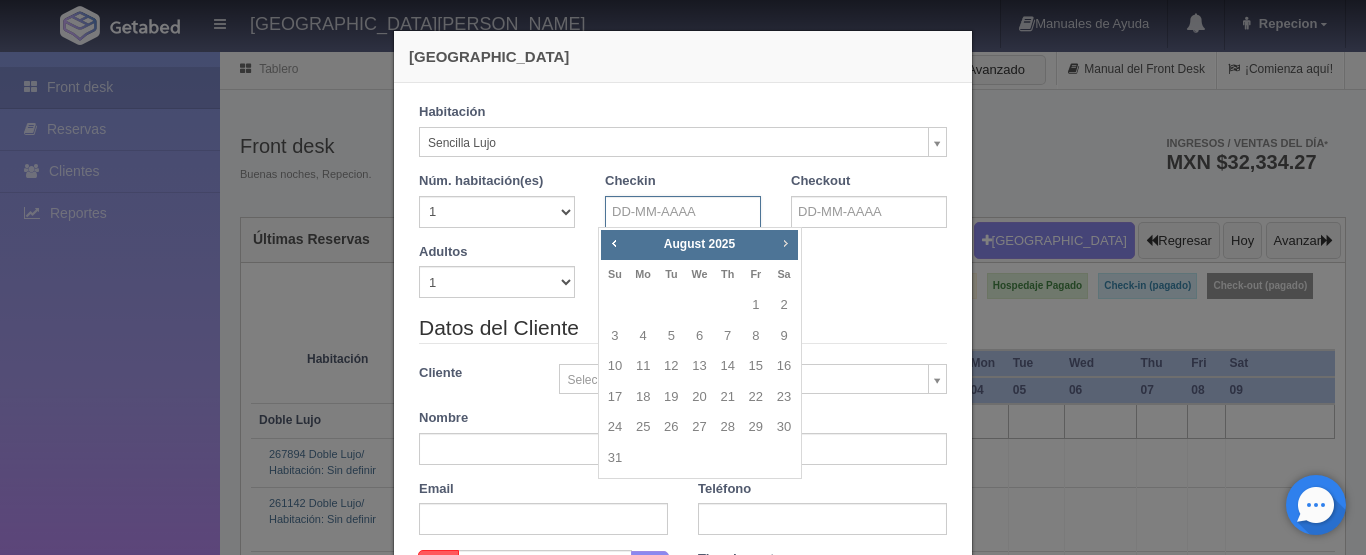 checkbox on "false" 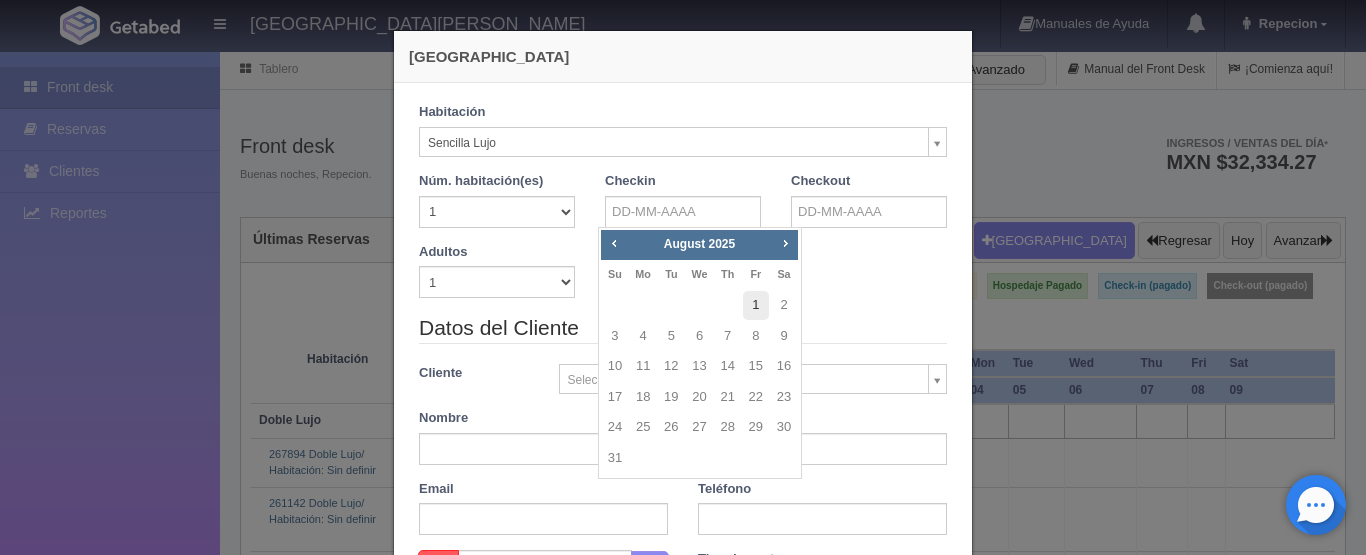 click on "1" at bounding box center [756, 305] 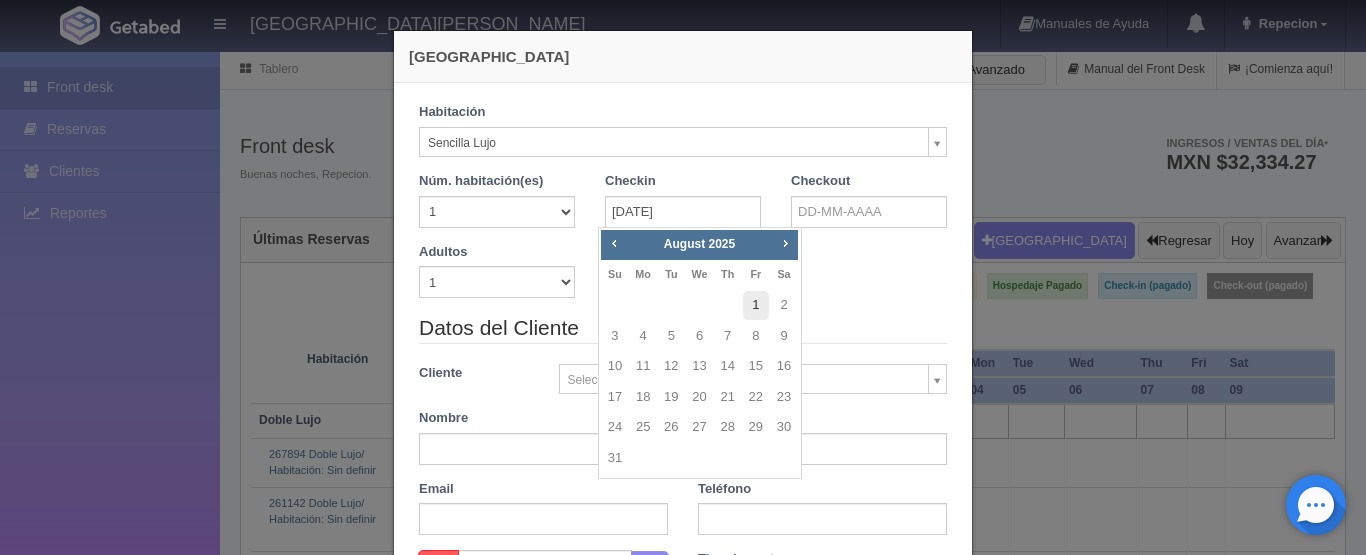 checkbox on "false" 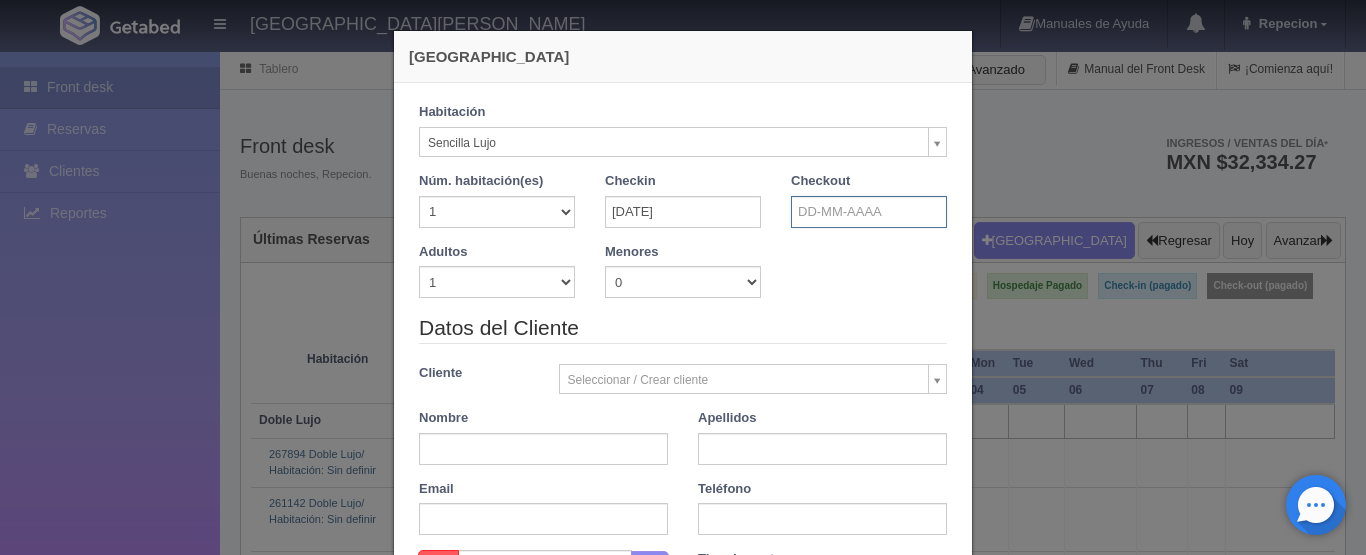 click at bounding box center [869, 212] 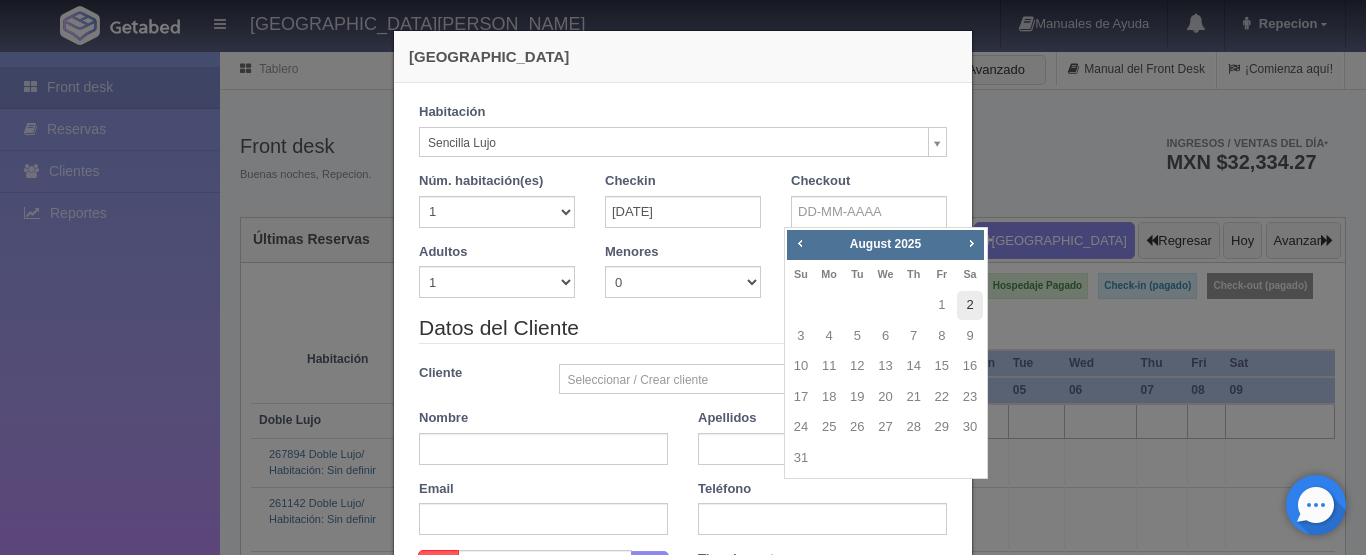 click on "2" at bounding box center [970, 305] 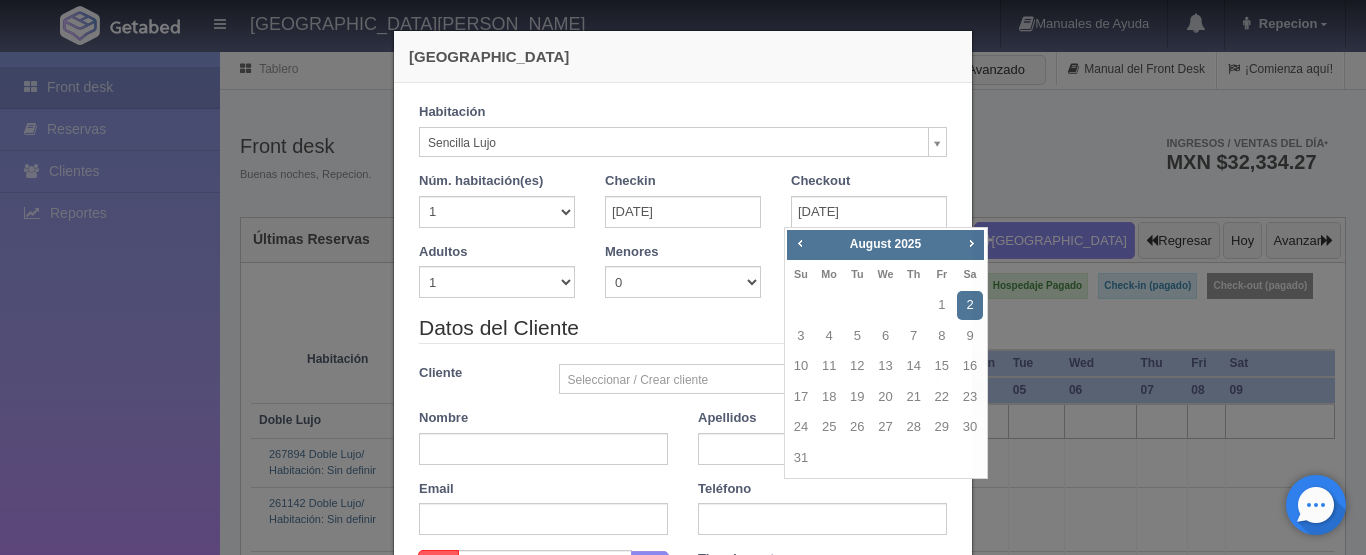 checkbox on "false" 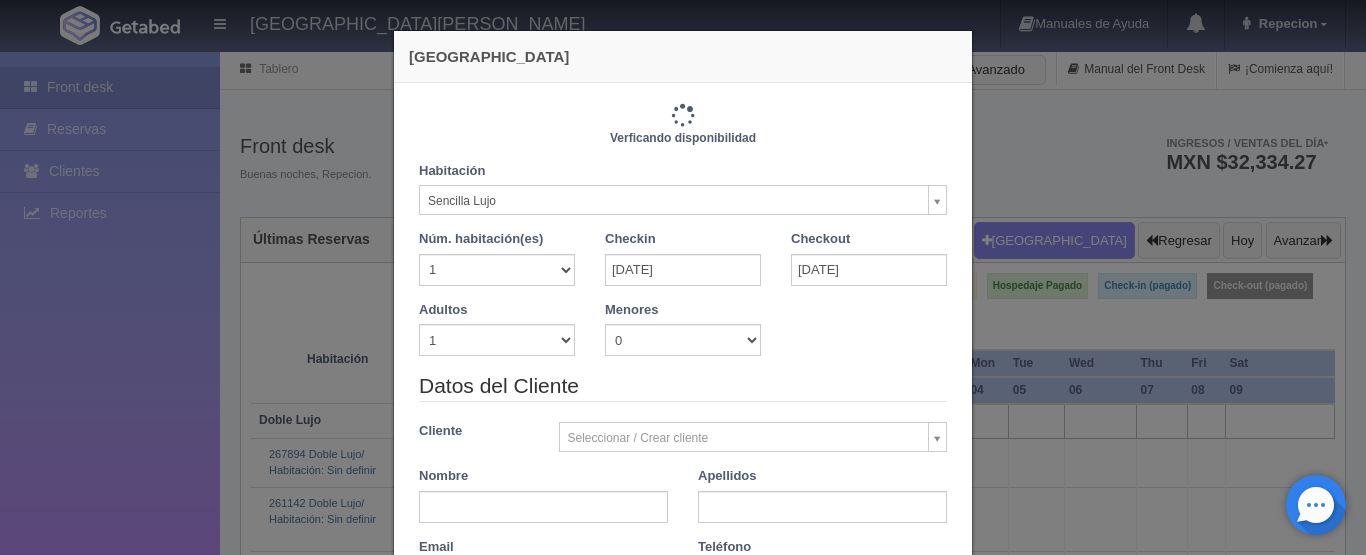 type on "1150.00" 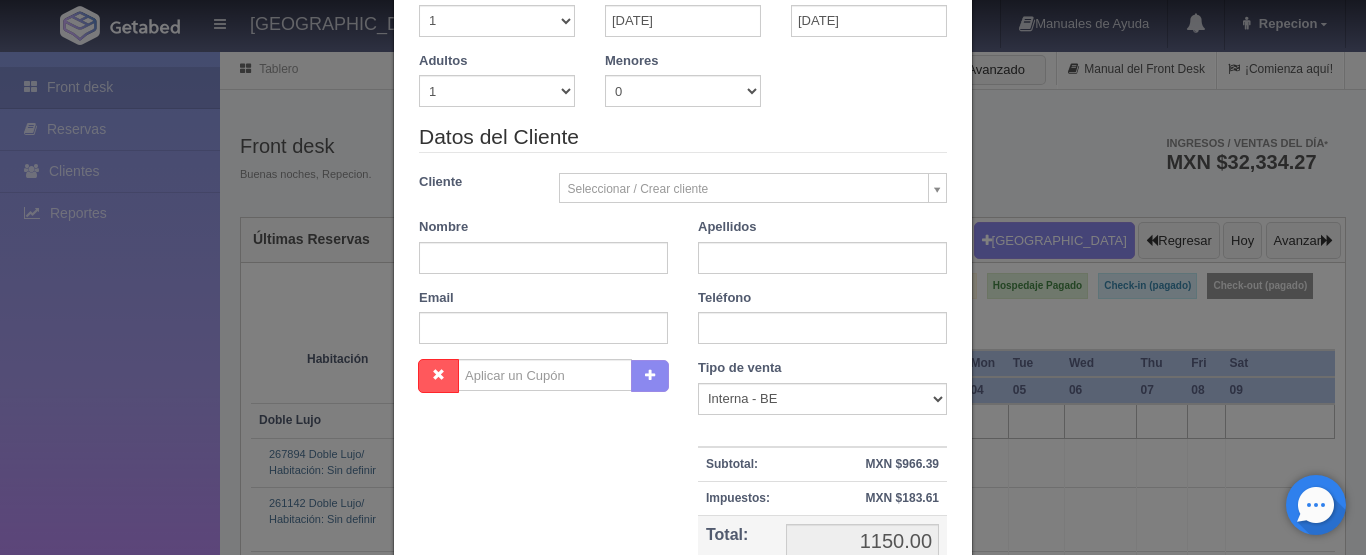 scroll, scrollTop: 300, scrollLeft: 0, axis: vertical 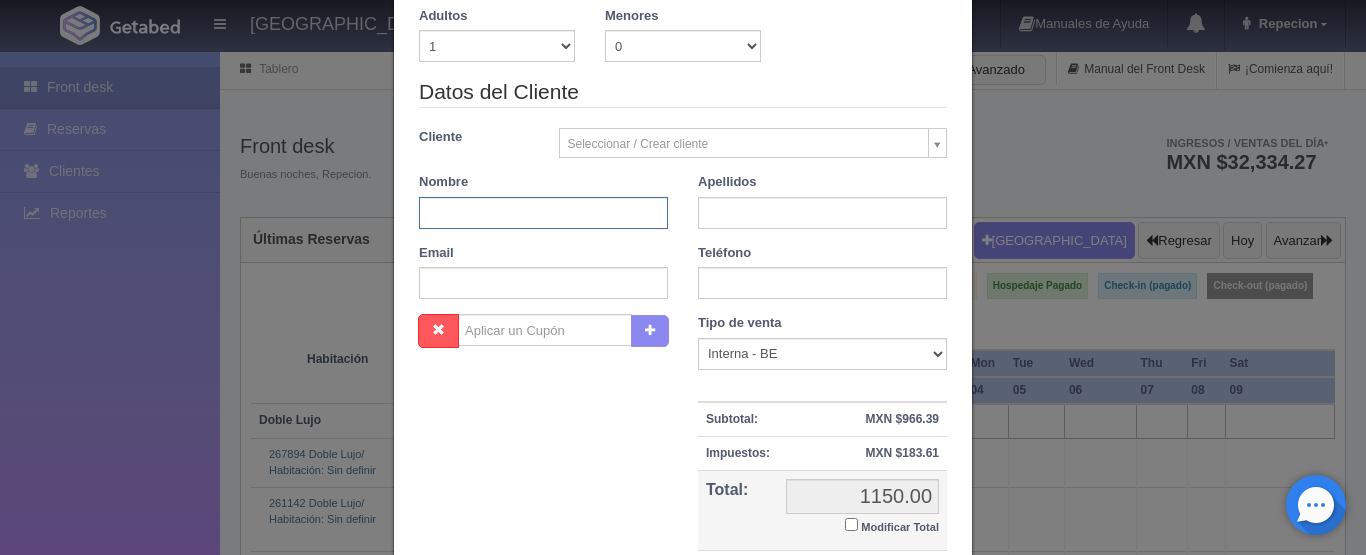 click at bounding box center (543, 213) 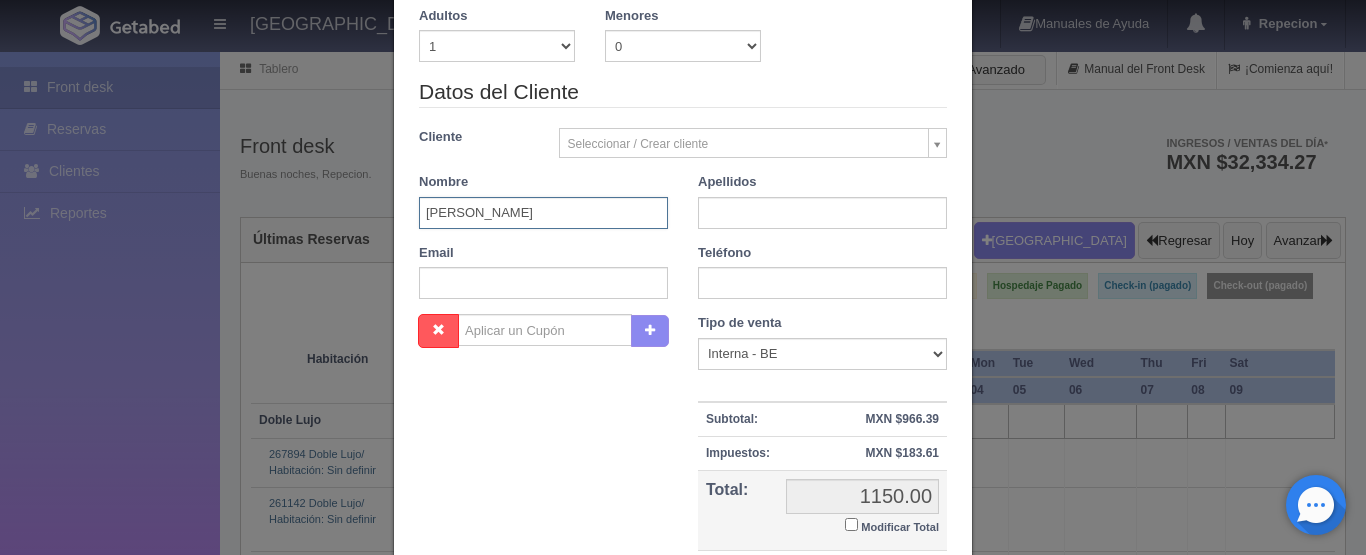 type on "griselda" 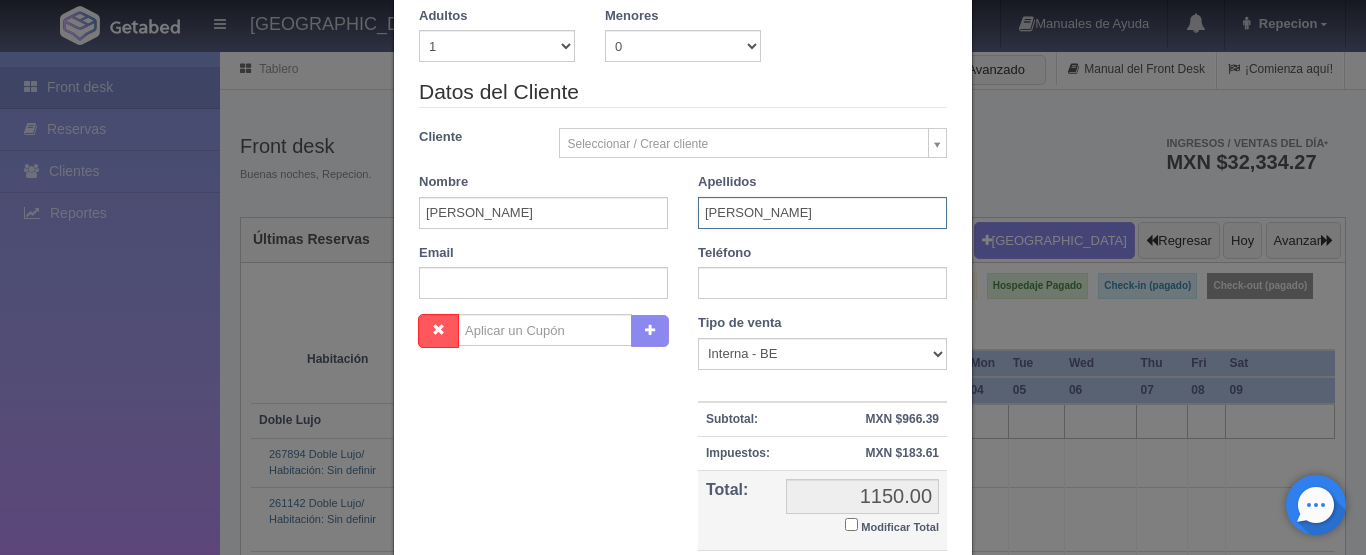 type on "martinez" 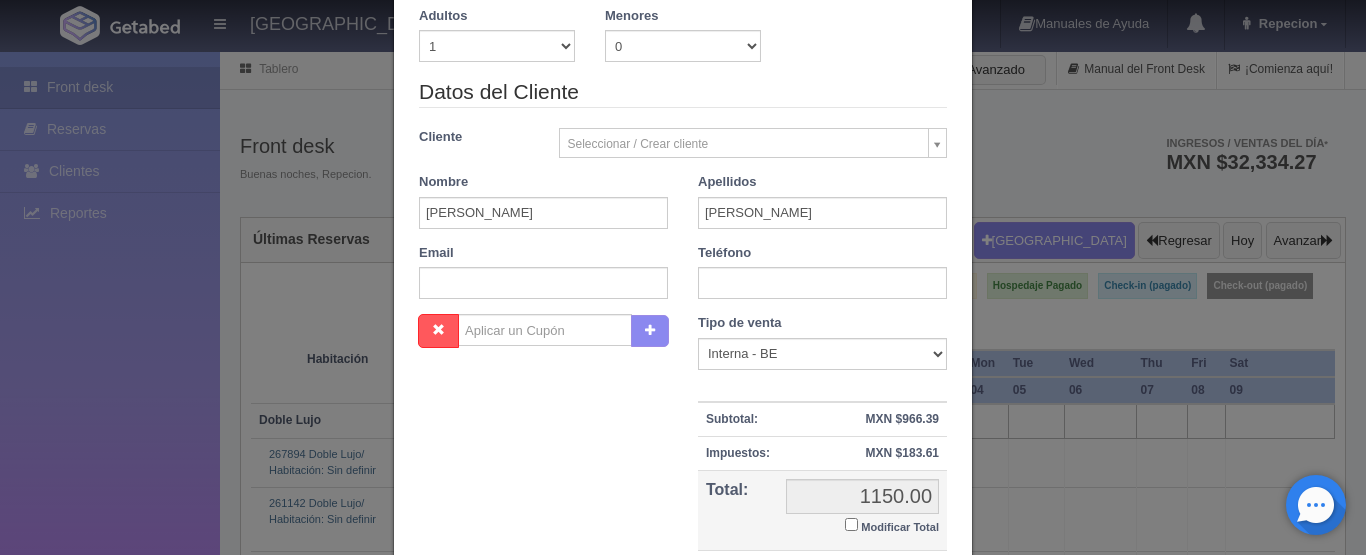 click on "Modificar Total" at bounding box center (851, 524) 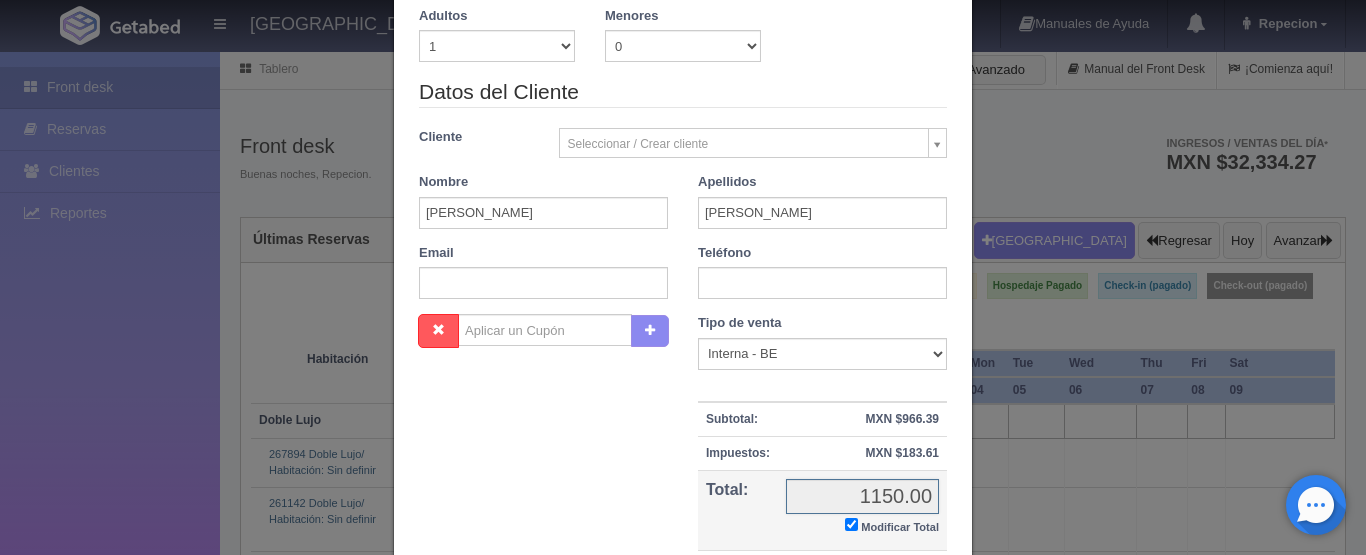 checkbox on "true" 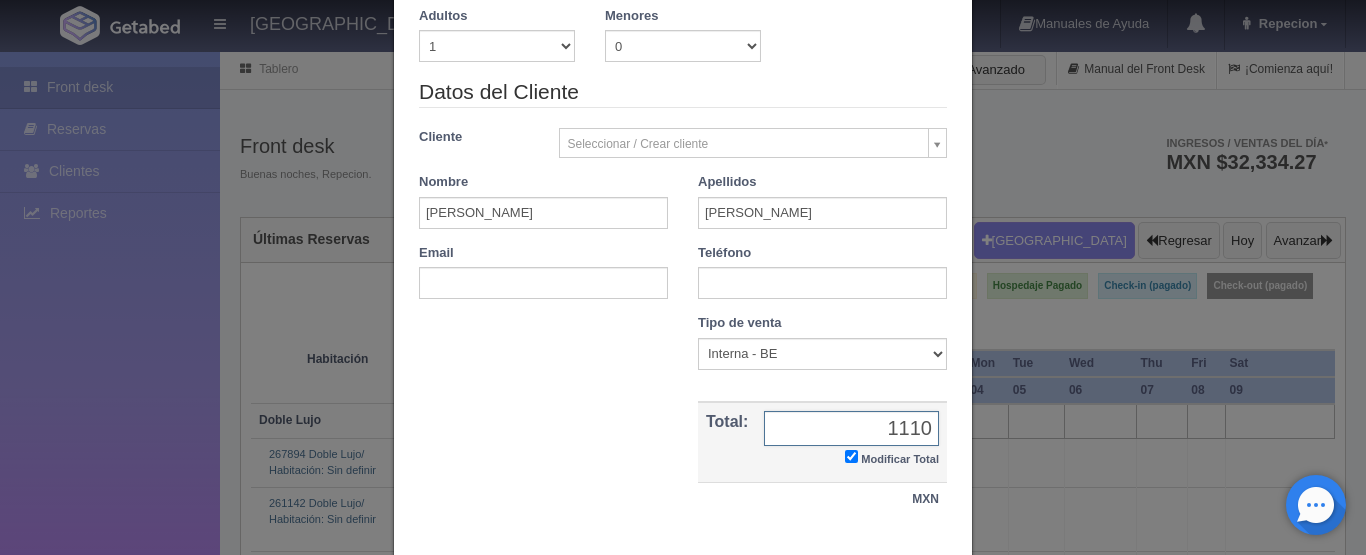 scroll, scrollTop: 420, scrollLeft: 0, axis: vertical 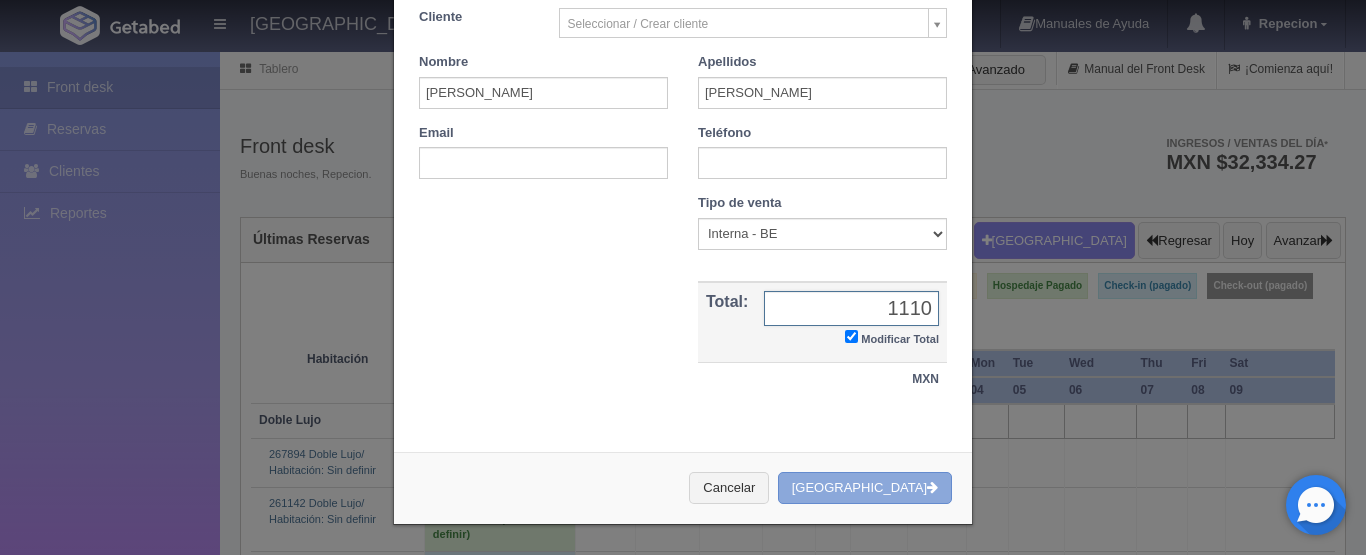 type on "1110" 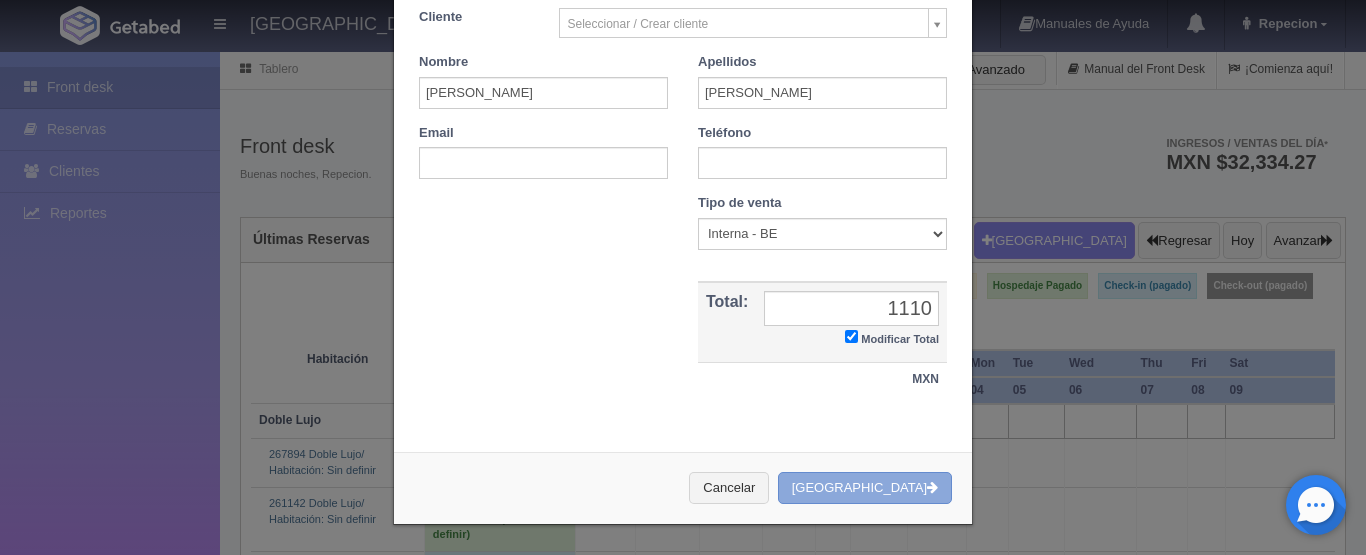 click on "[GEOGRAPHIC_DATA]" at bounding box center [865, 488] 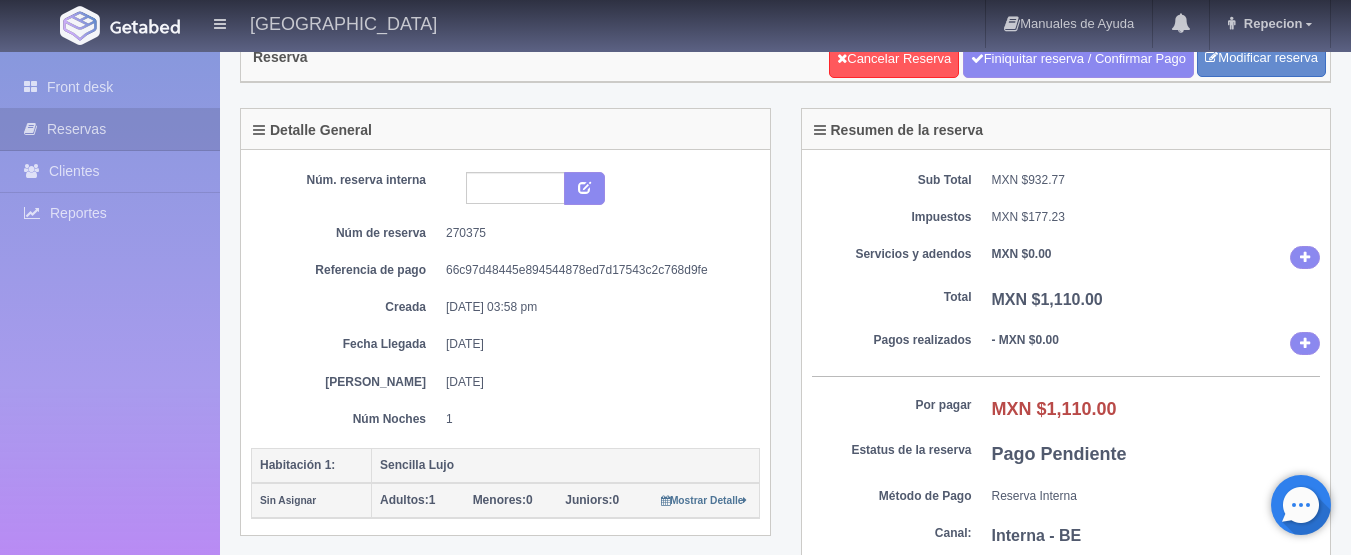 scroll, scrollTop: 100, scrollLeft: 0, axis: vertical 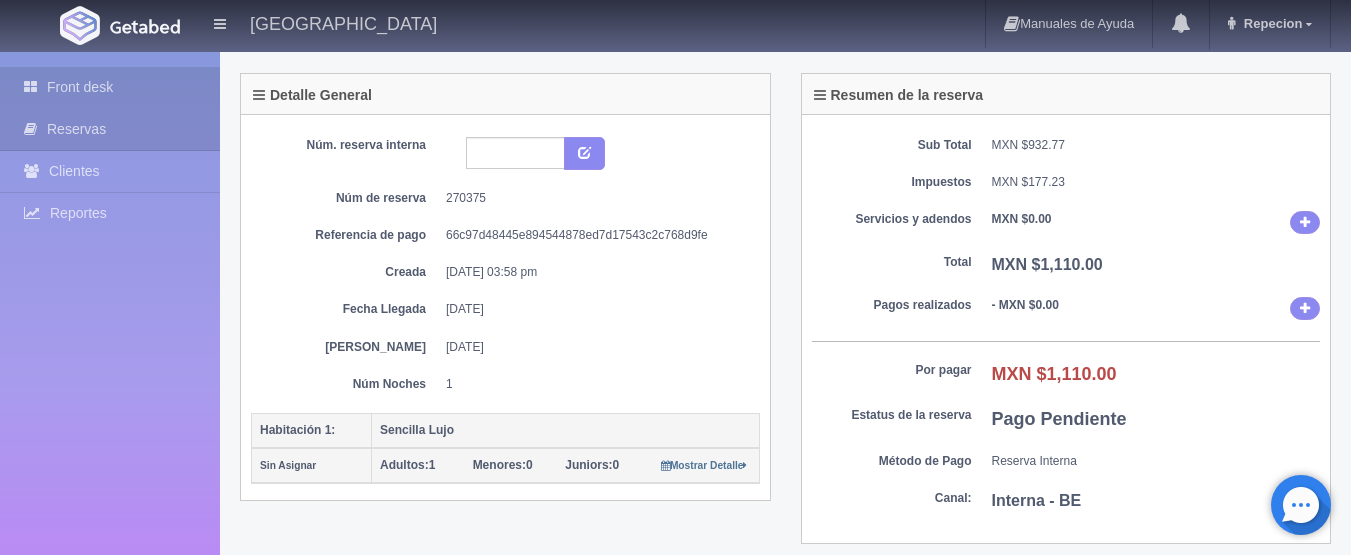 click on "Front desk" at bounding box center (110, 87) 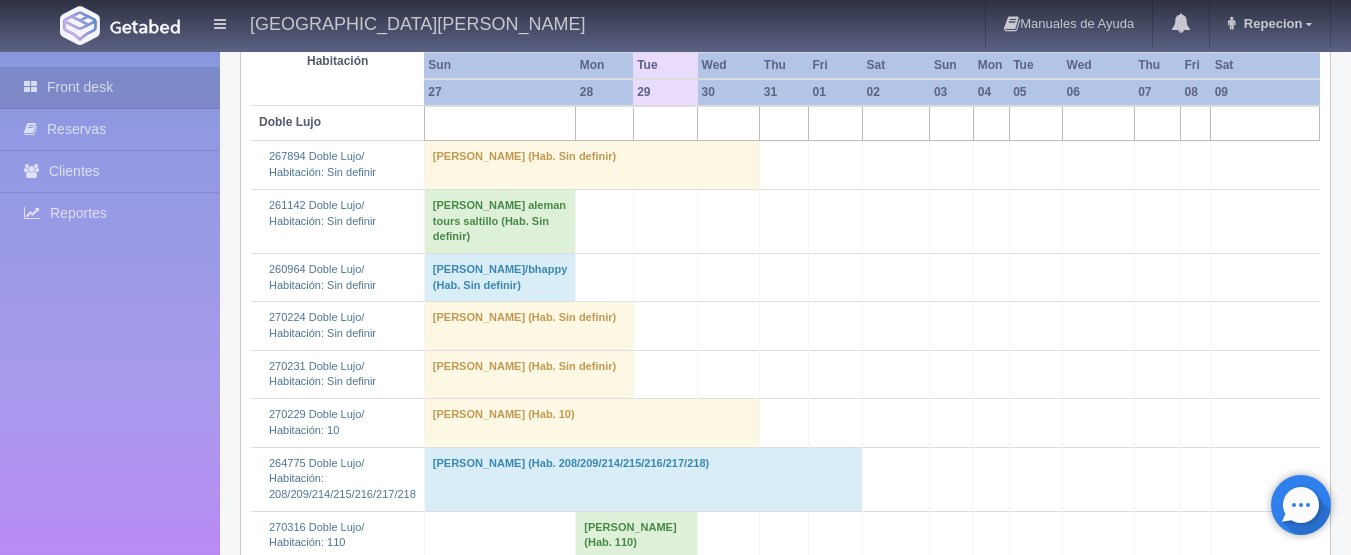 scroll, scrollTop: 300, scrollLeft: 0, axis: vertical 